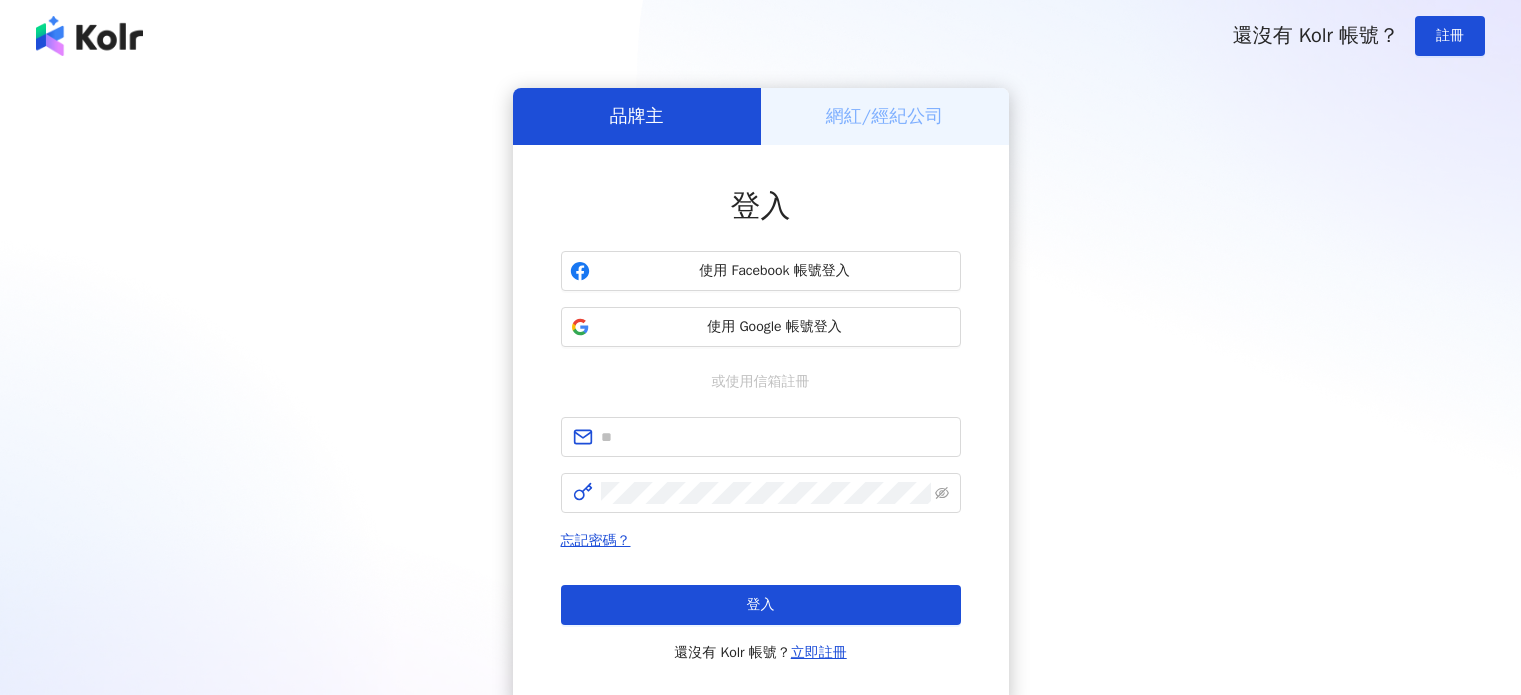 scroll, scrollTop: 0, scrollLeft: 0, axis: both 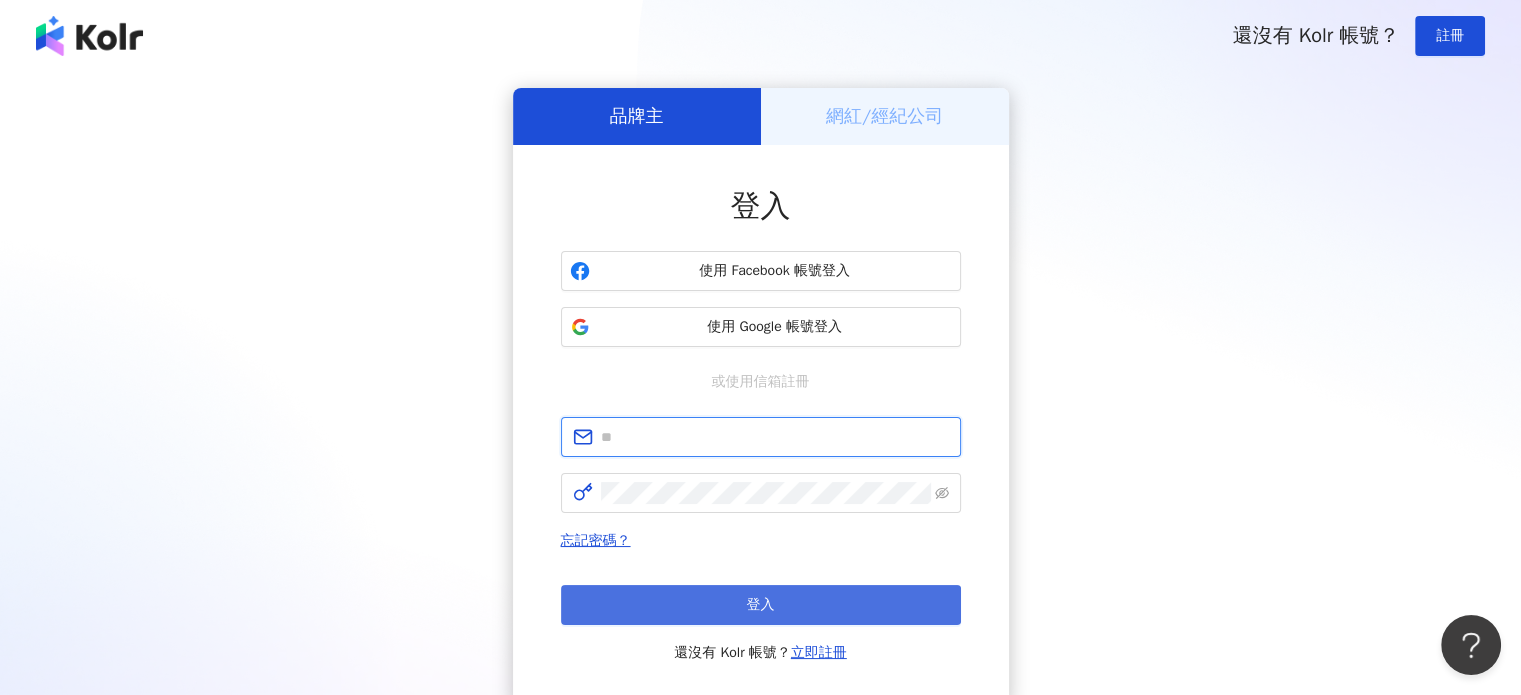type on "**********" 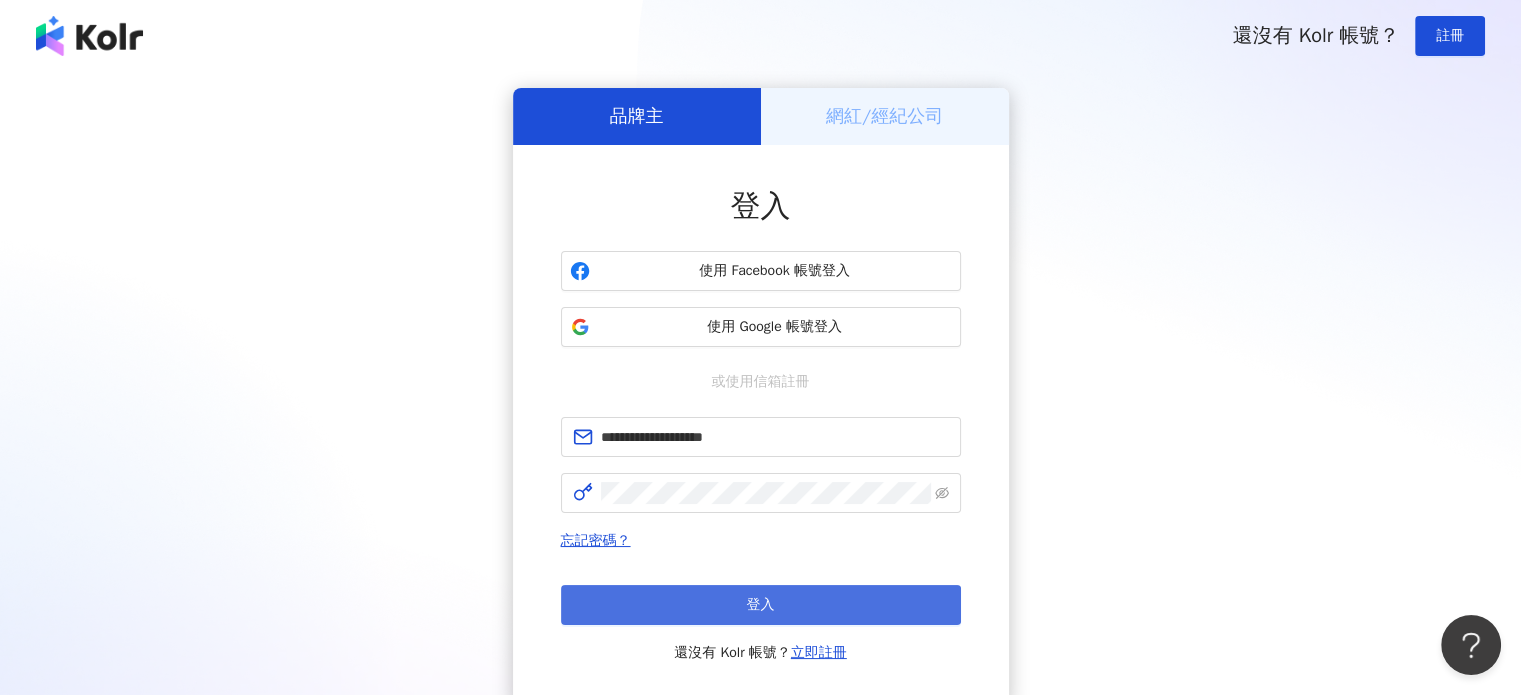 click on "登入" at bounding box center (761, 605) 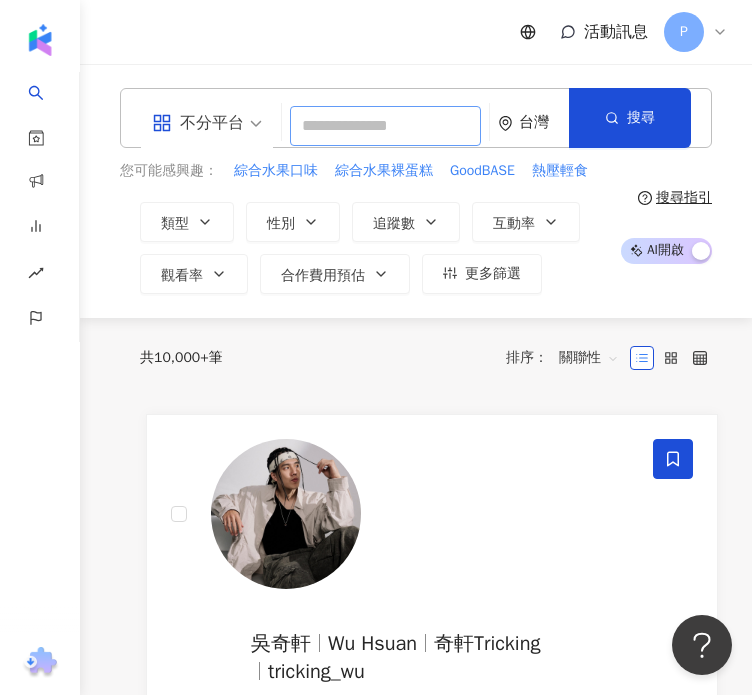 click at bounding box center (385, 126) 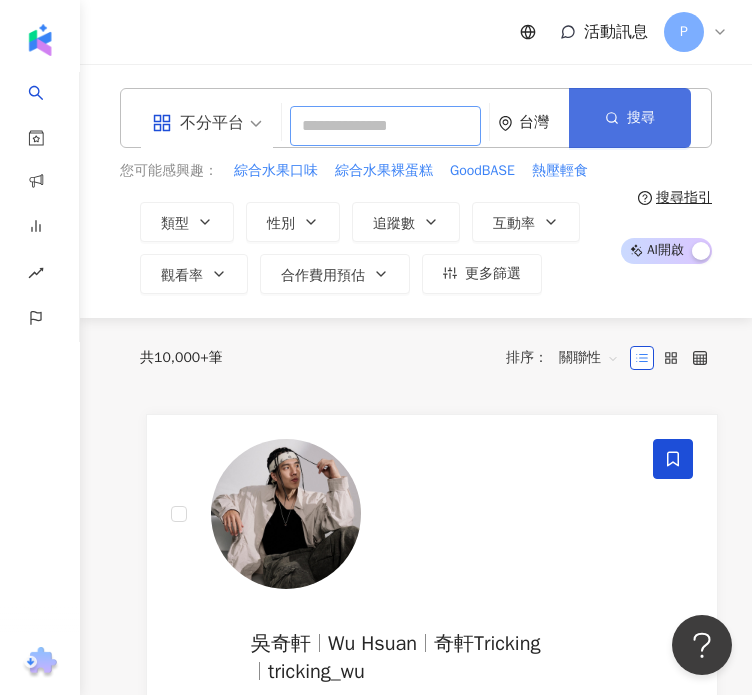 type on "*" 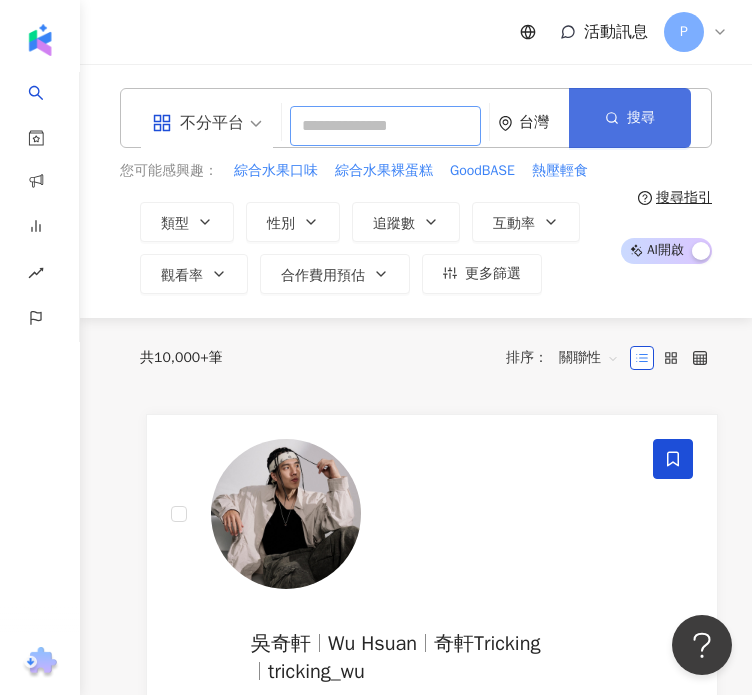 paste on "**********" 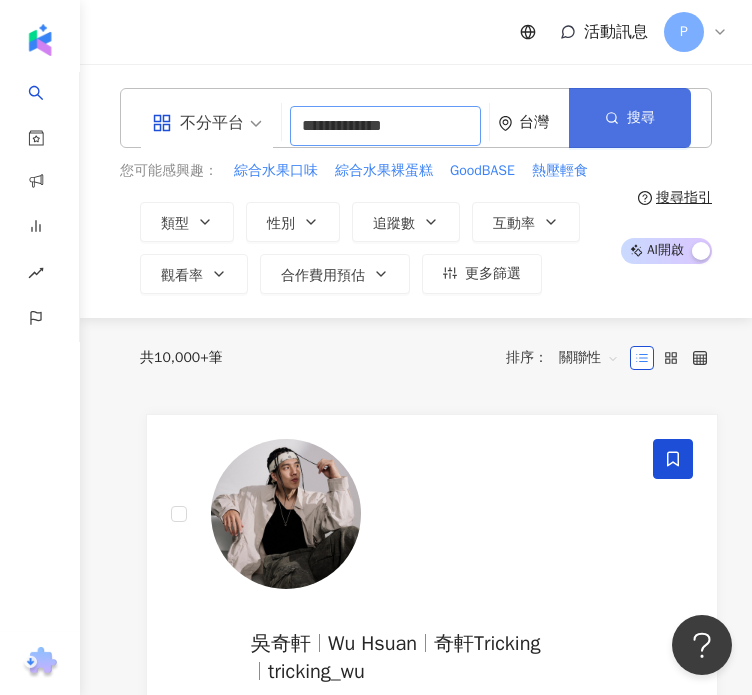 type on "**********" 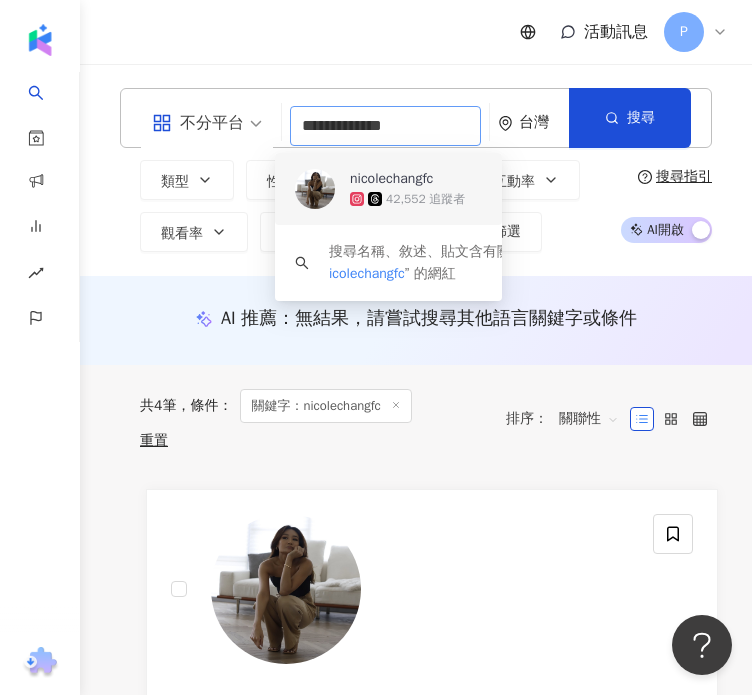 click on "42,552   追蹤者" at bounding box center (425, 199) 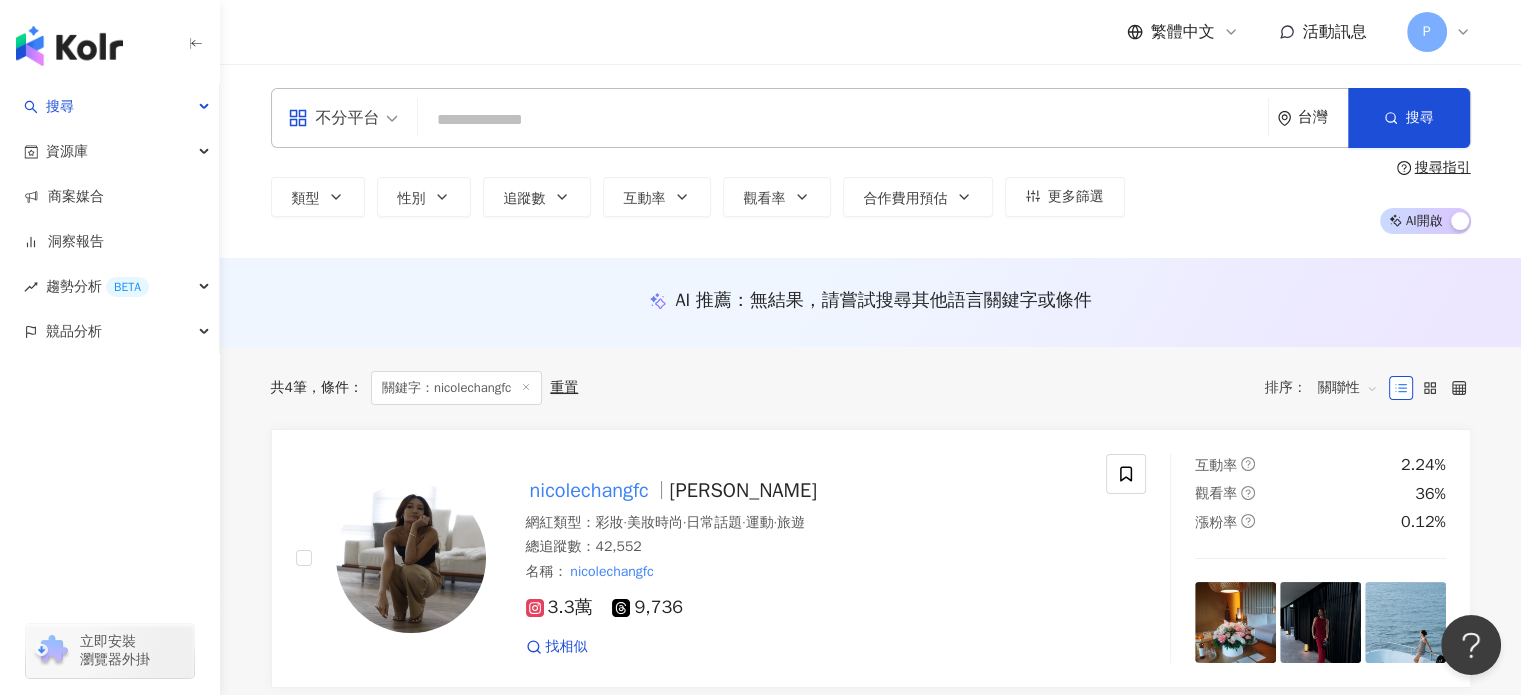 click at bounding box center [843, 120] 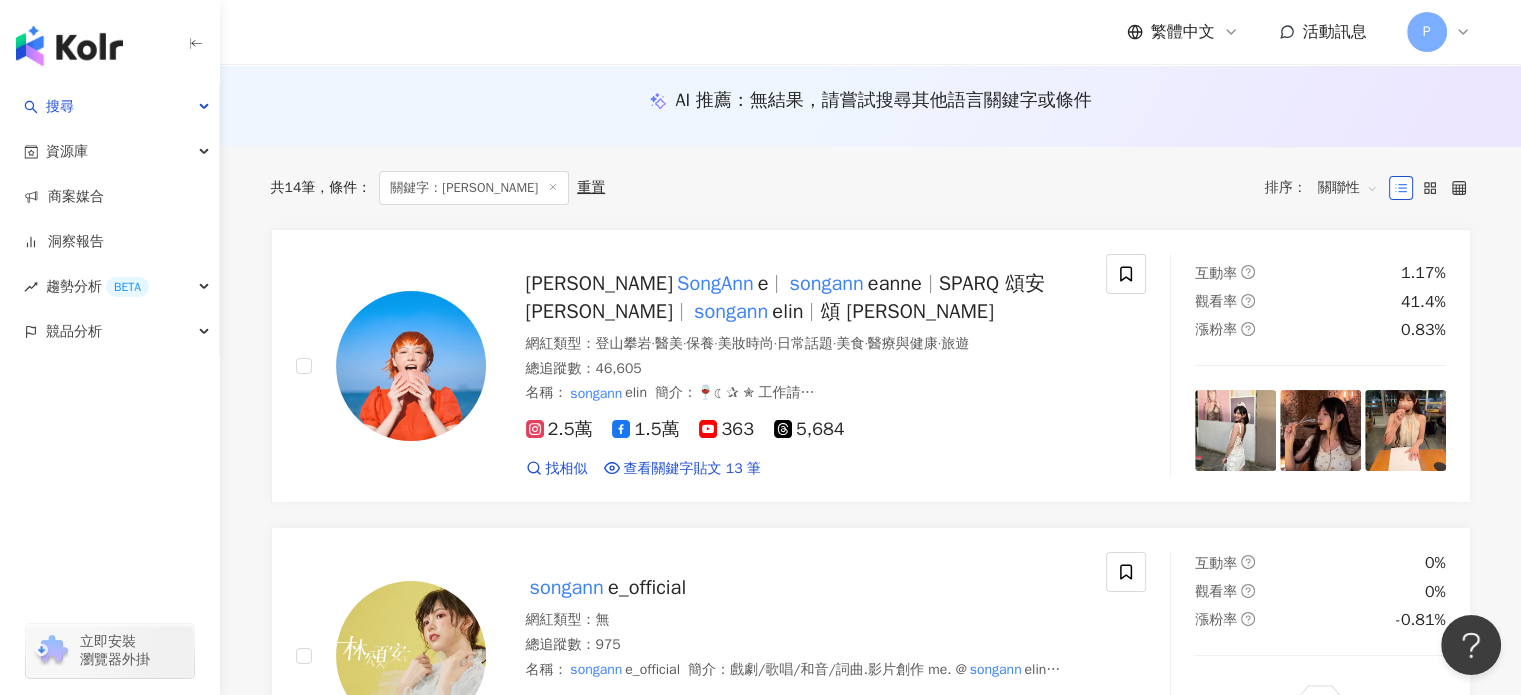 scroll, scrollTop: 0, scrollLeft: 0, axis: both 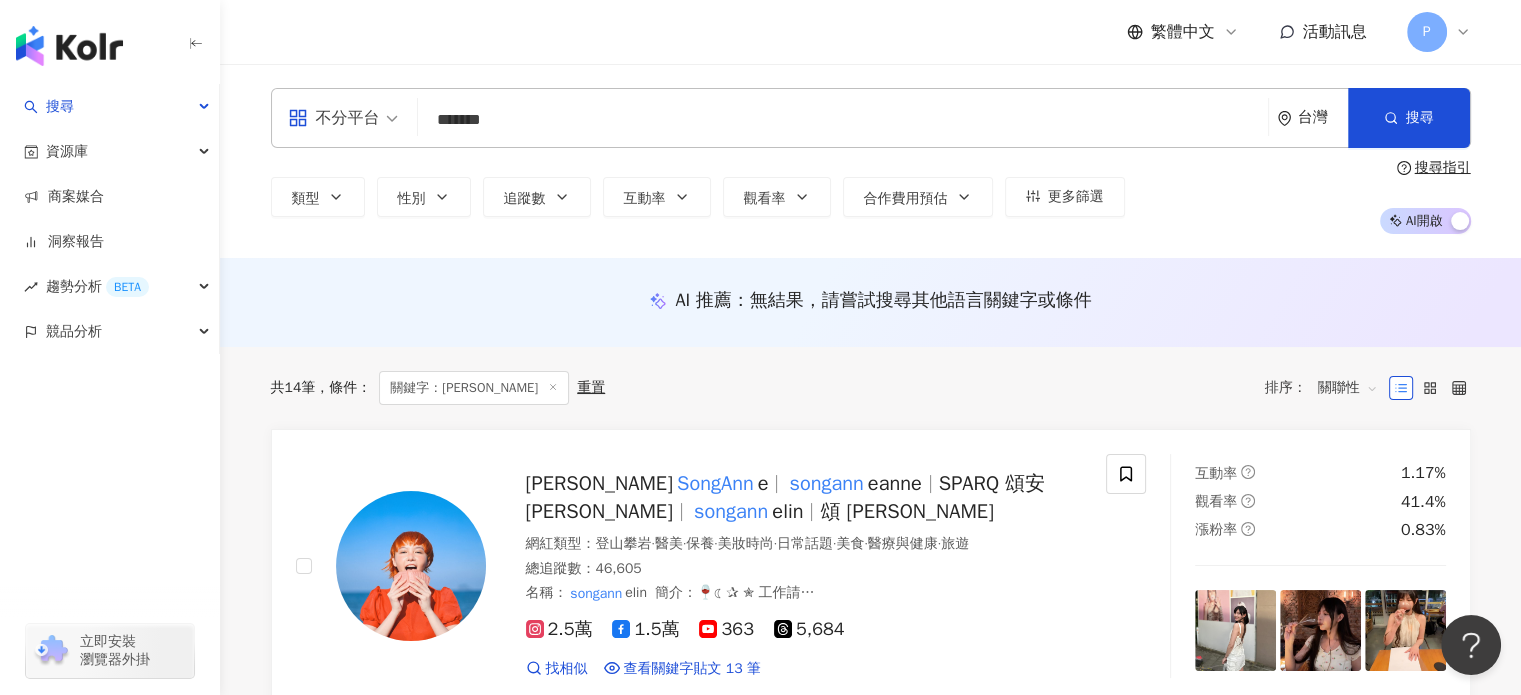 click on "*******" at bounding box center [843, 120] 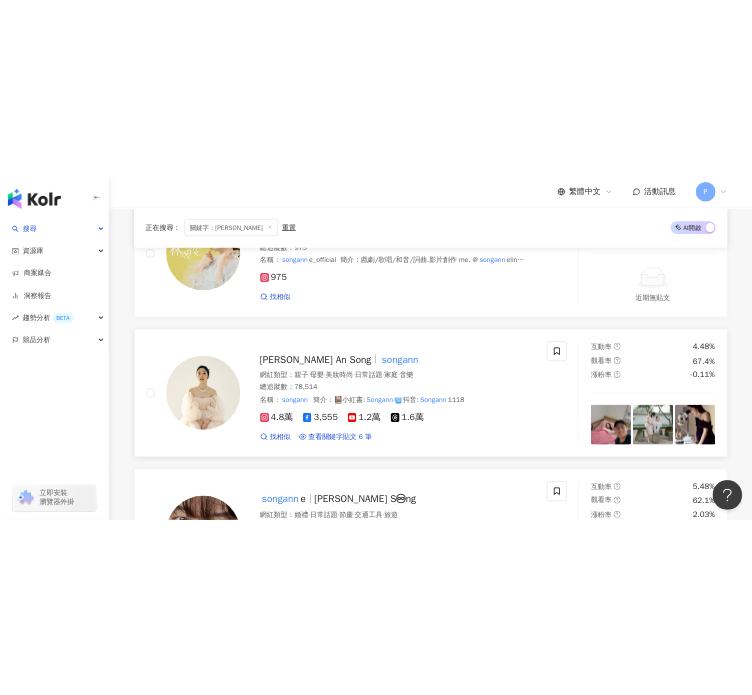 scroll, scrollTop: 700, scrollLeft: 0, axis: vertical 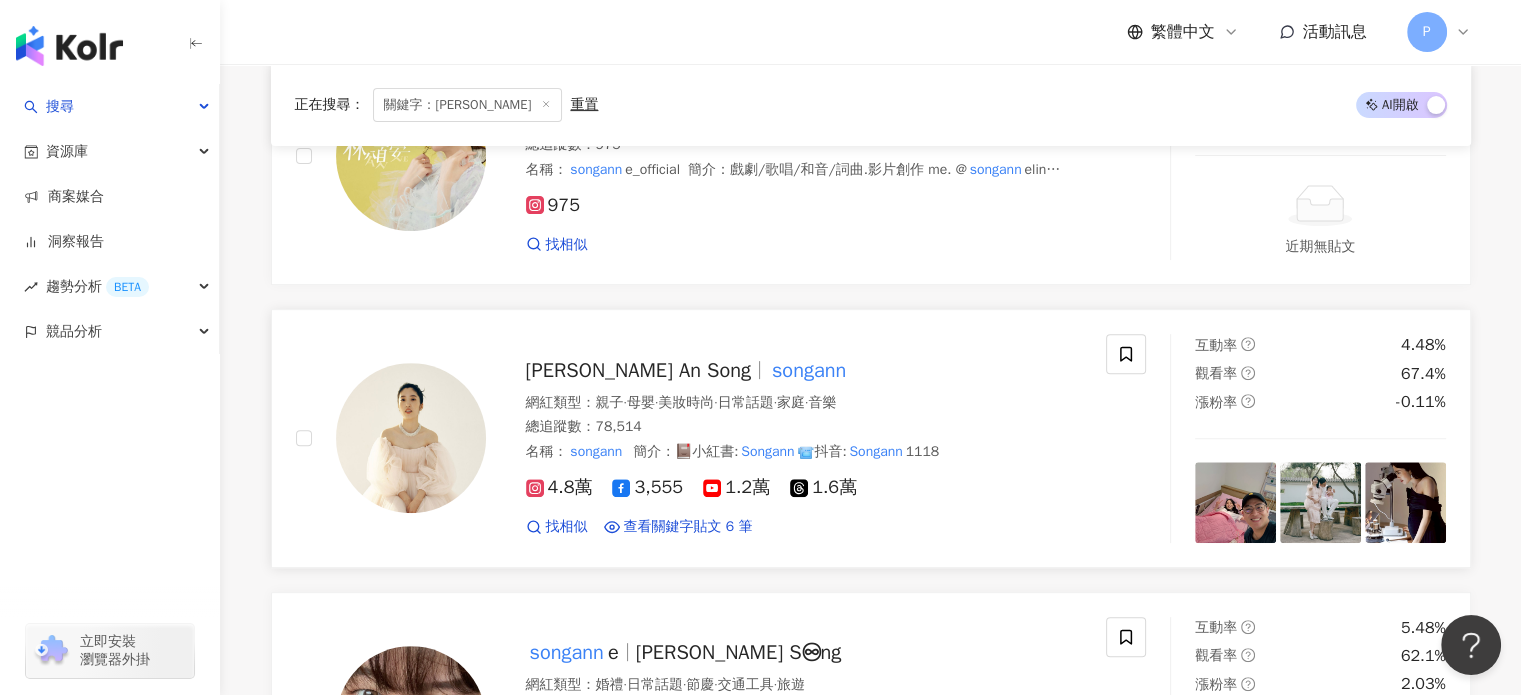 type on "*******" 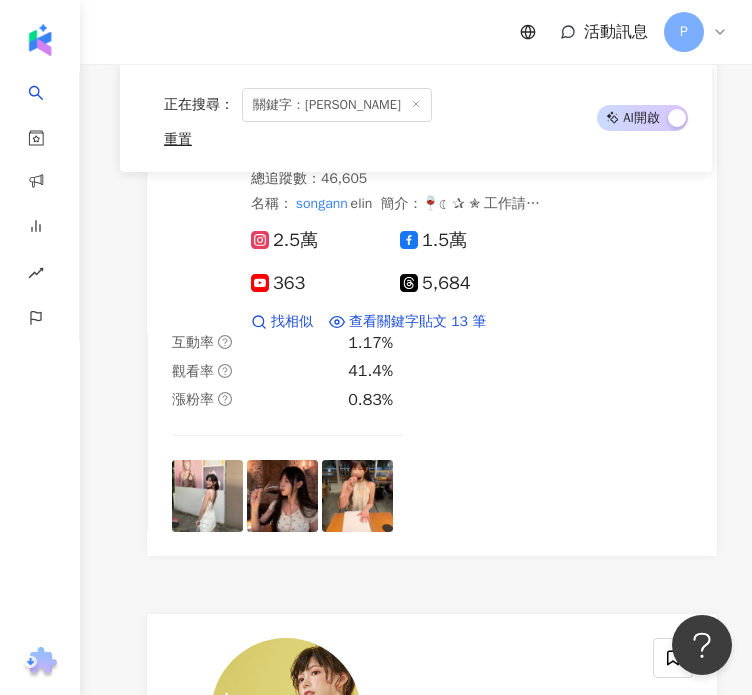 click 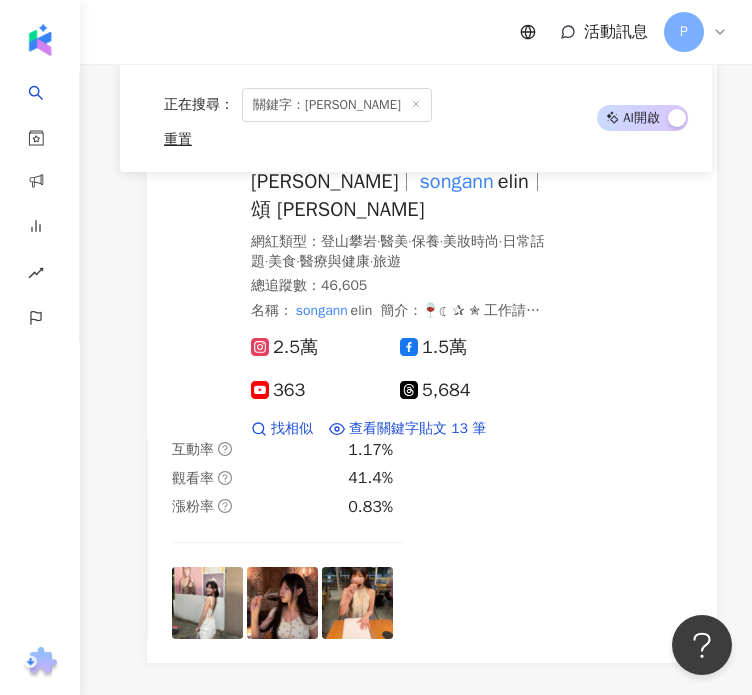 scroll, scrollTop: 0, scrollLeft: 0, axis: both 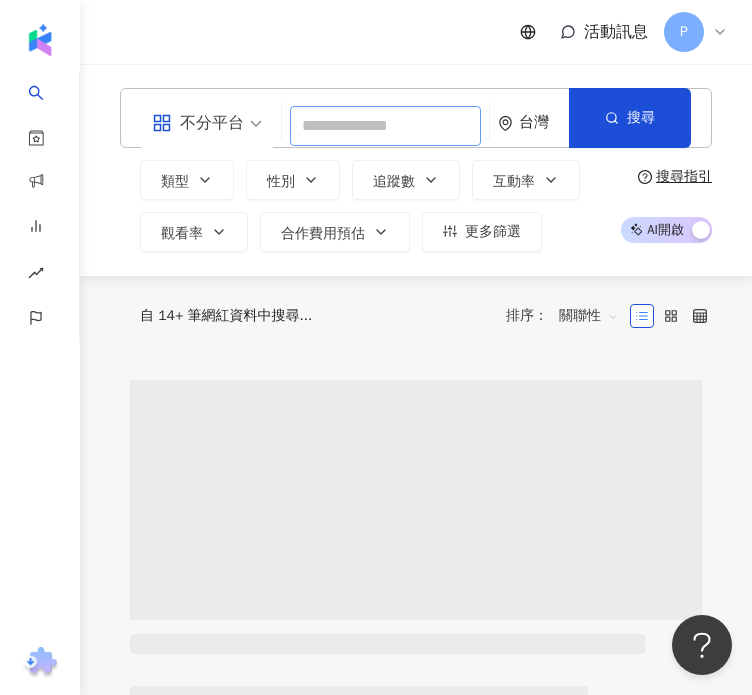 click at bounding box center [385, 126] 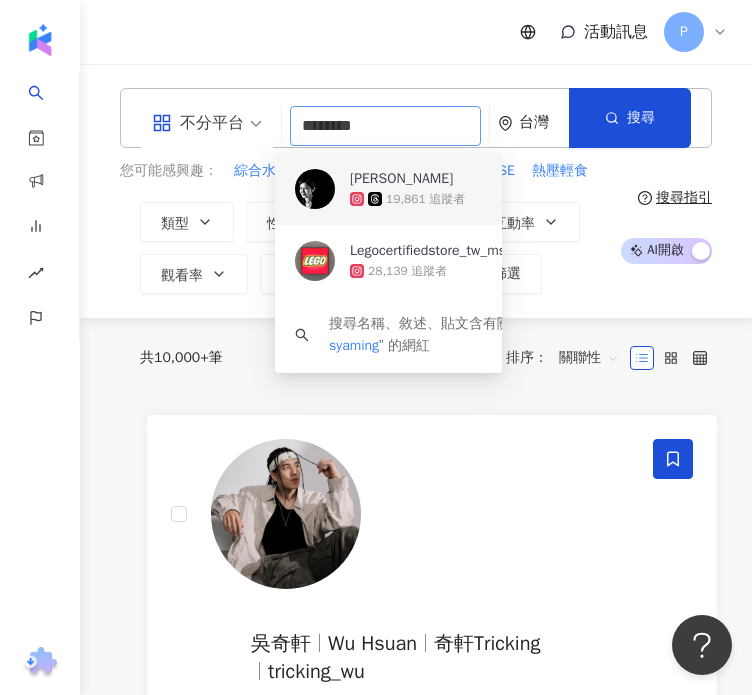 click on "19,861   追蹤者" at bounding box center (425, 199) 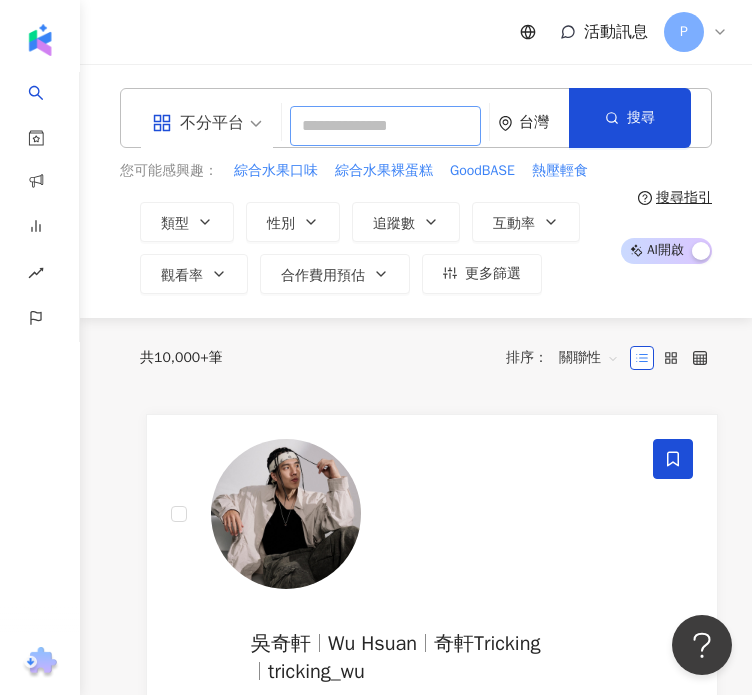 click at bounding box center (385, 126) 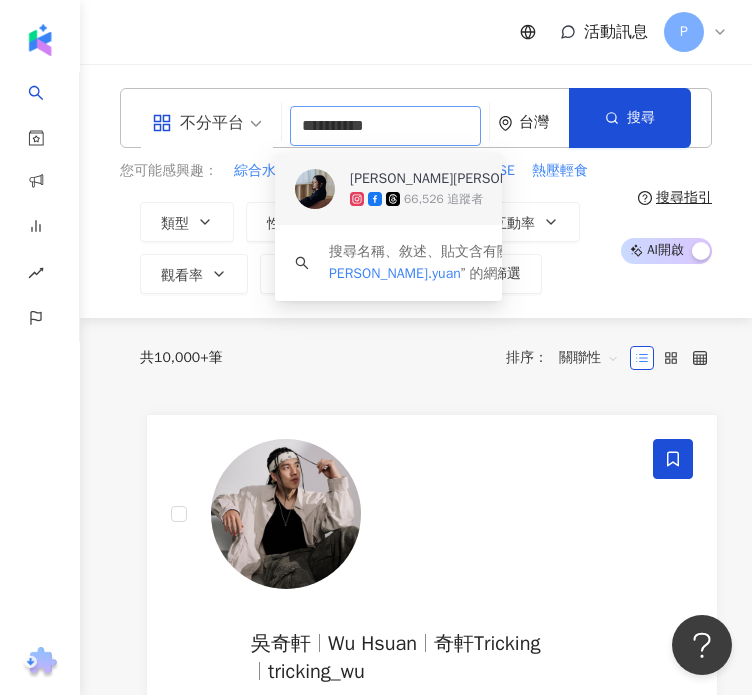 click on "66,526   追蹤者" at bounding box center (443, 199) 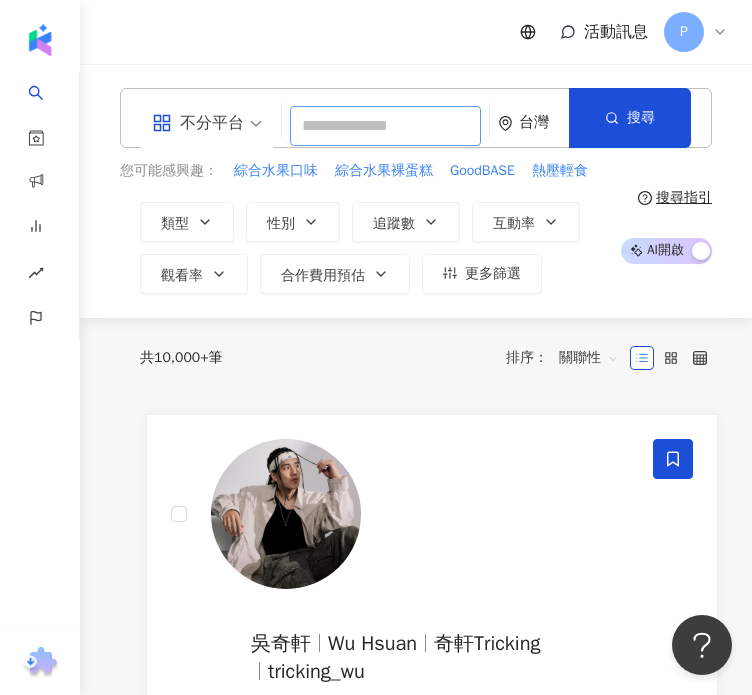 click at bounding box center (385, 126) 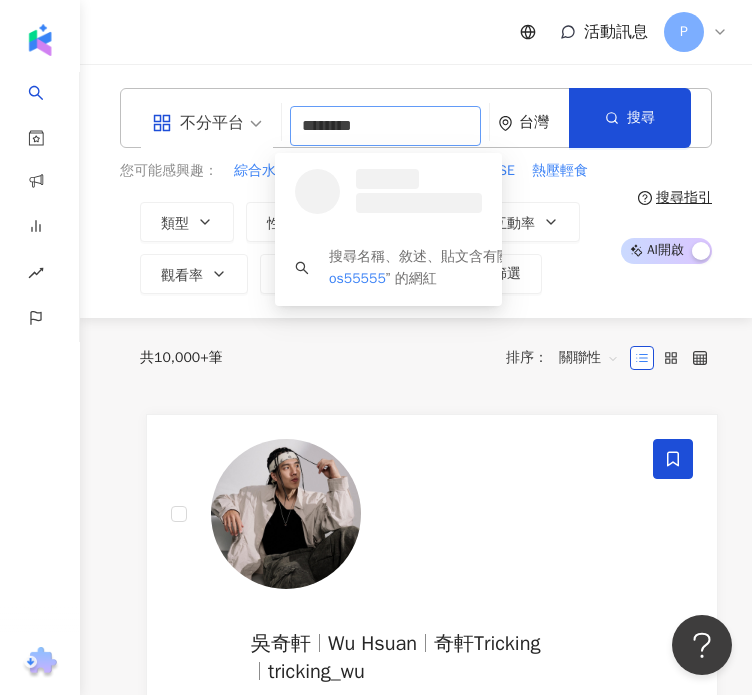 click at bounding box center [419, 191] 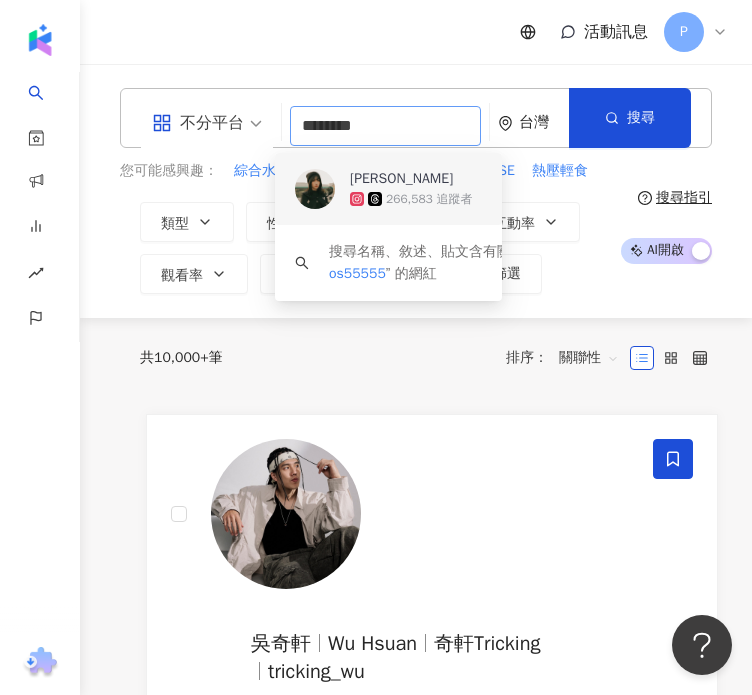 click on "[PERSON_NAME]" at bounding box center (681, 179) 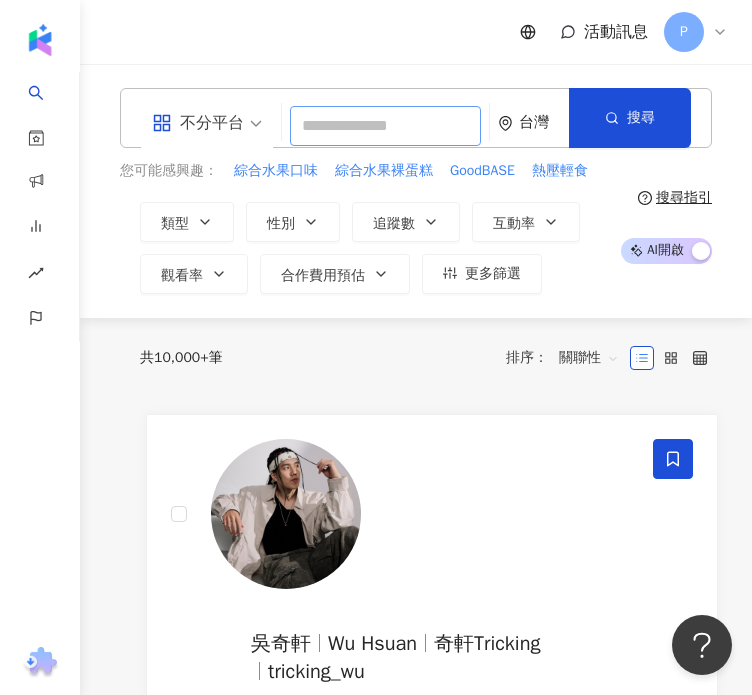 click at bounding box center (385, 126) 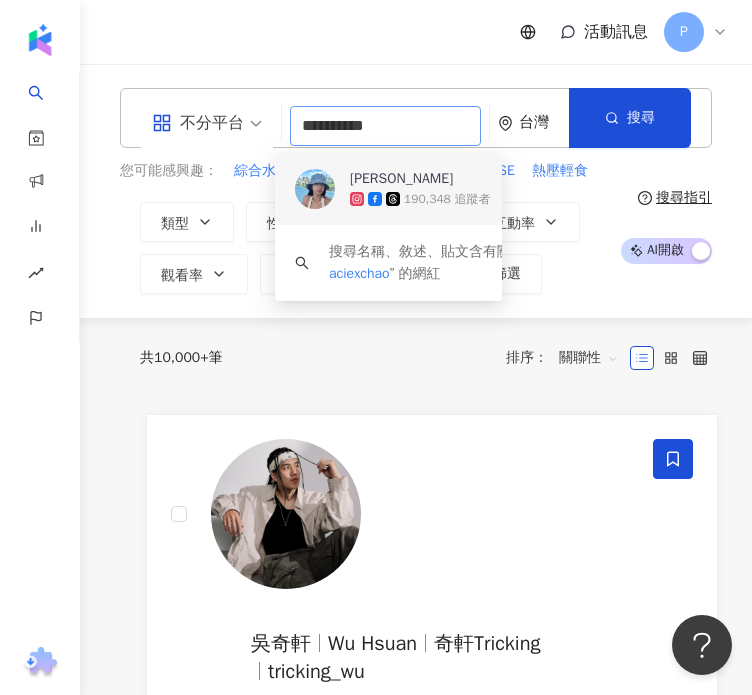 click on "190,348   追蹤者" at bounding box center [447, 199] 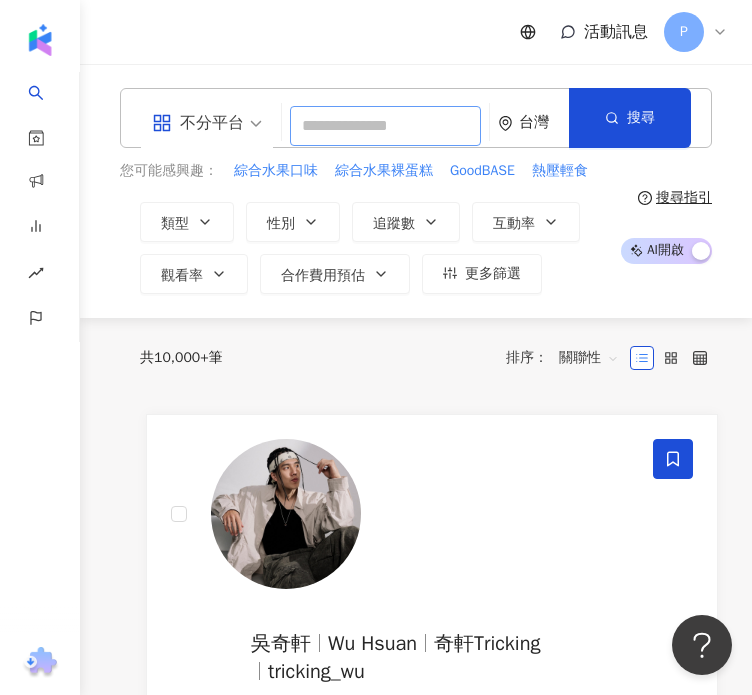 click at bounding box center [385, 126] 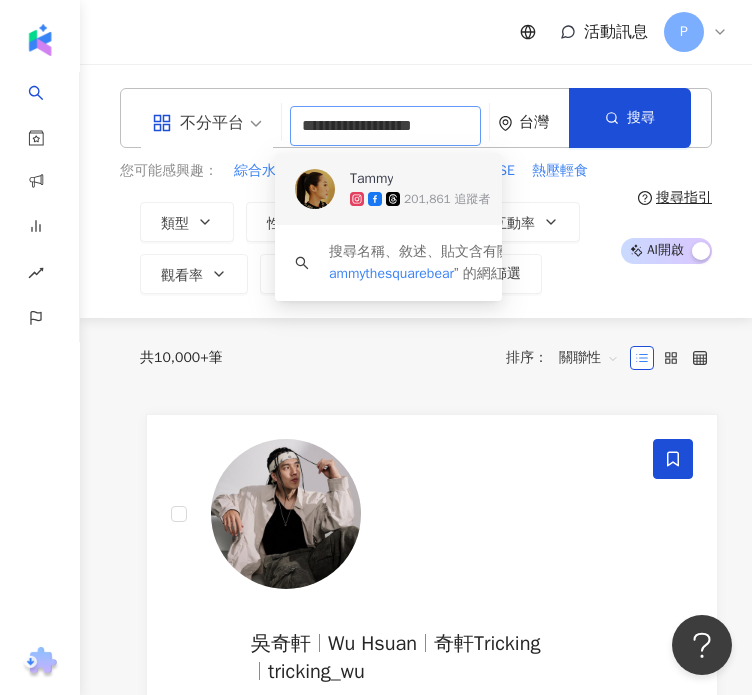 click on "201,861   追蹤者" at bounding box center [681, 199] 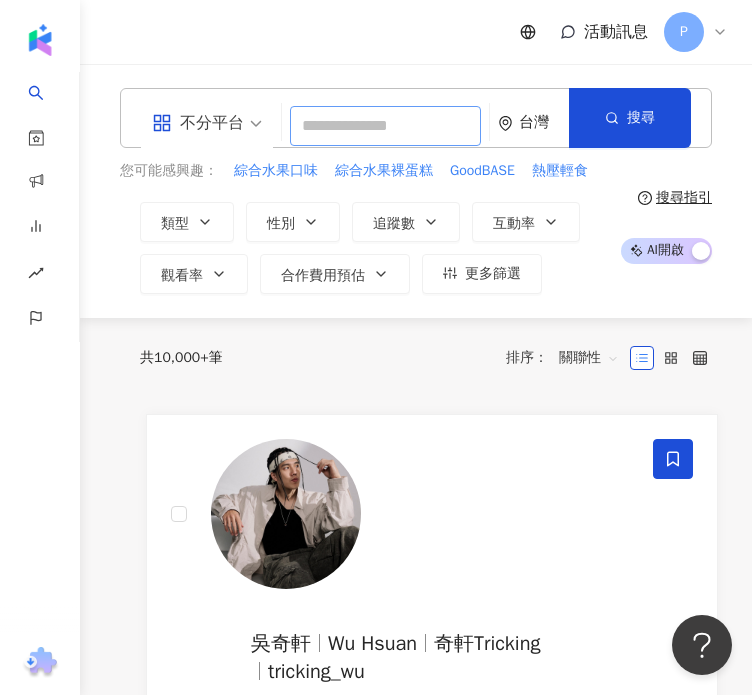 click at bounding box center (385, 126) 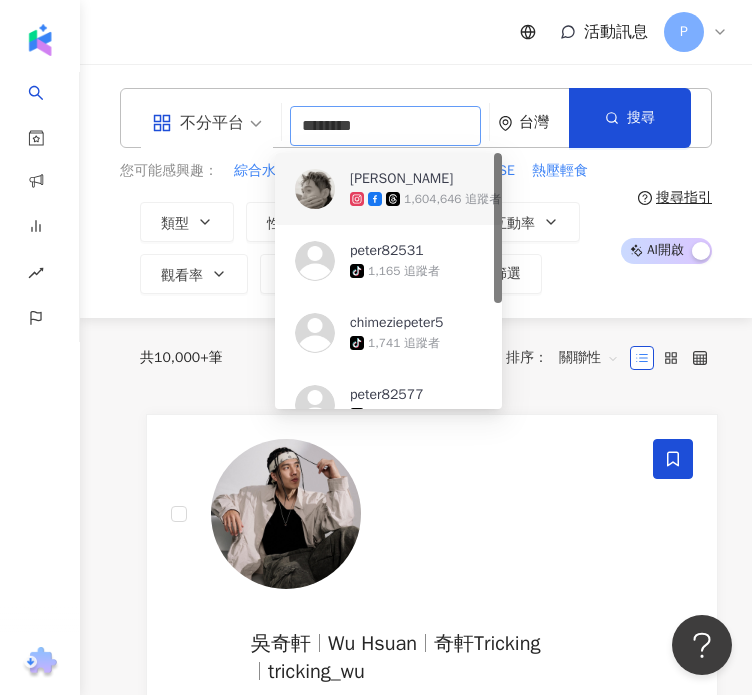 click on "Peter Su" at bounding box center (681, 179) 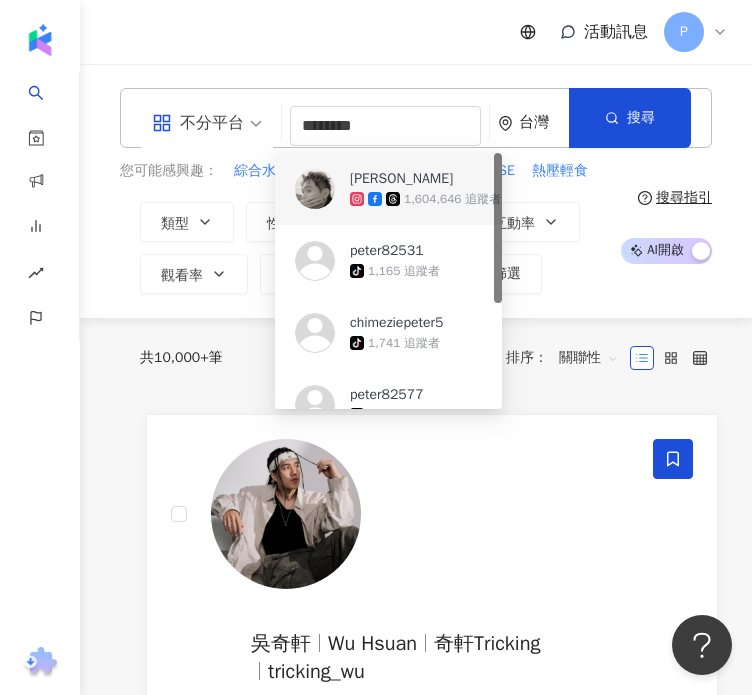 type 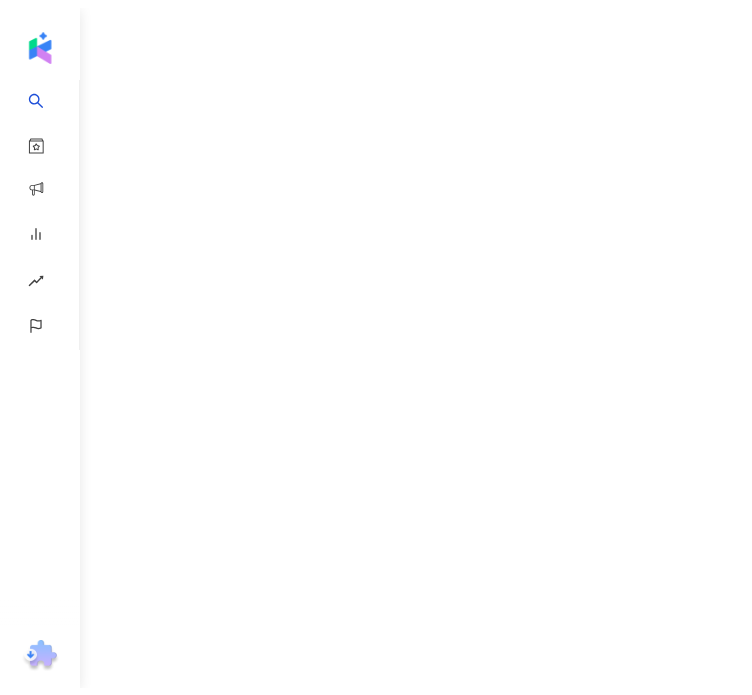 scroll, scrollTop: 0, scrollLeft: 0, axis: both 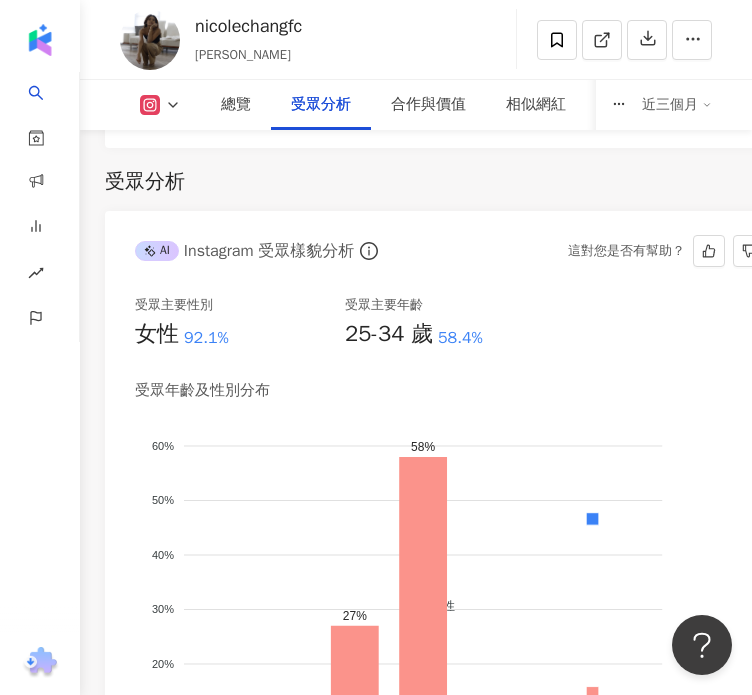 click on "受眾主要性別   女性 92.1% 受眾主要年齡   25-34 歲 58.4% 受眾年齡及性別分布 男性 女性 60% 60% 50% 50% 40% 40% 30% 30% 20% 20% 10% 10% 0% 0% 0% 3% 27% 58% 9% 0% 0% 0-12 0-12 13-17 13-17 18-24 18-24 25-34 25-34 35-44 35-44 45-64 45-64 65- 65- 受眾主要國家/地區   Taiwan 60.3% 受眾所在國家地區分布 受眾所在城市分布 Taiwan 60.3% China 9.14% United States 8.43% Malaysia 4.26% Japan 2.8% Xinyi District 32.6% Xitun District 5.16% Hong Kong 4.59% Kaohsiung 3.88% Los Angeles 2.34%" at bounding box center (450, 790) 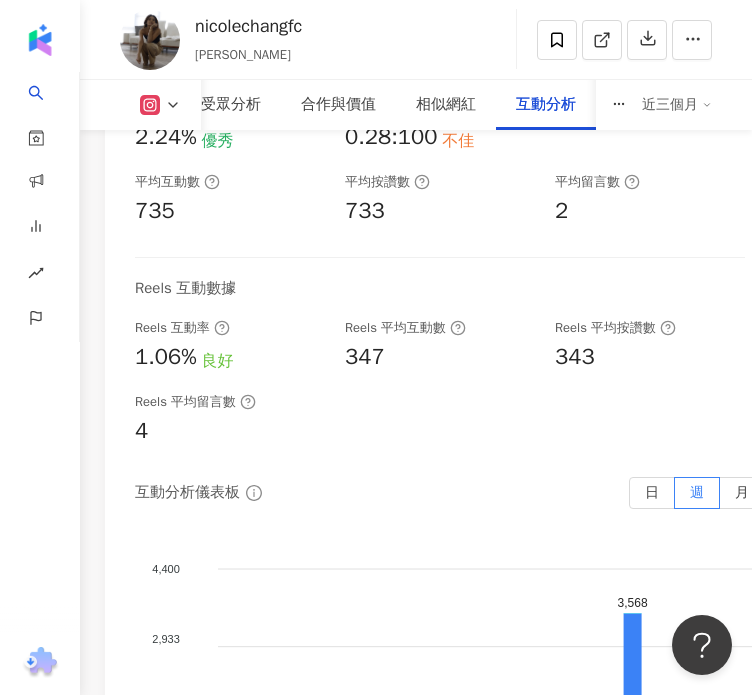 scroll, scrollTop: 6200, scrollLeft: 0, axis: vertical 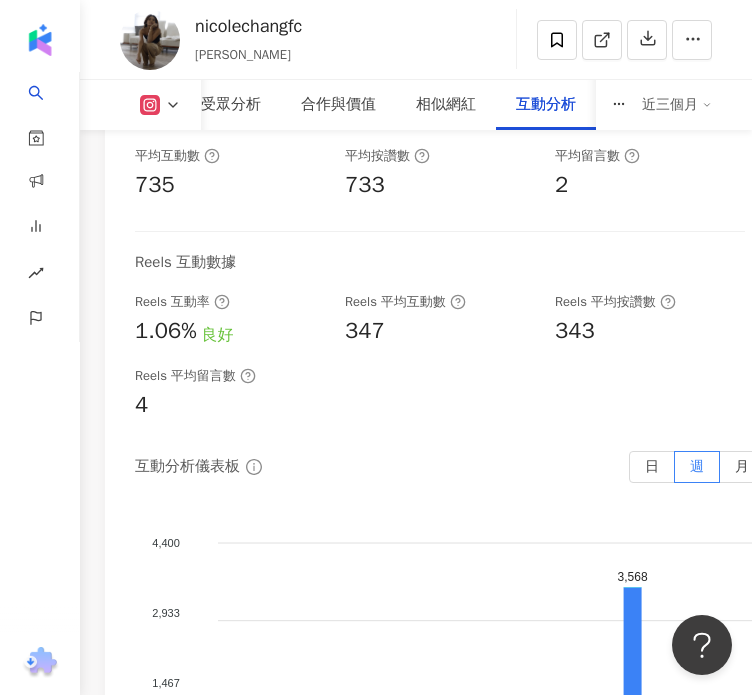 drag, startPoint x: 532, startPoint y: 295, endPoint x: 544, endPoint y: 296, distance: 12.0415945 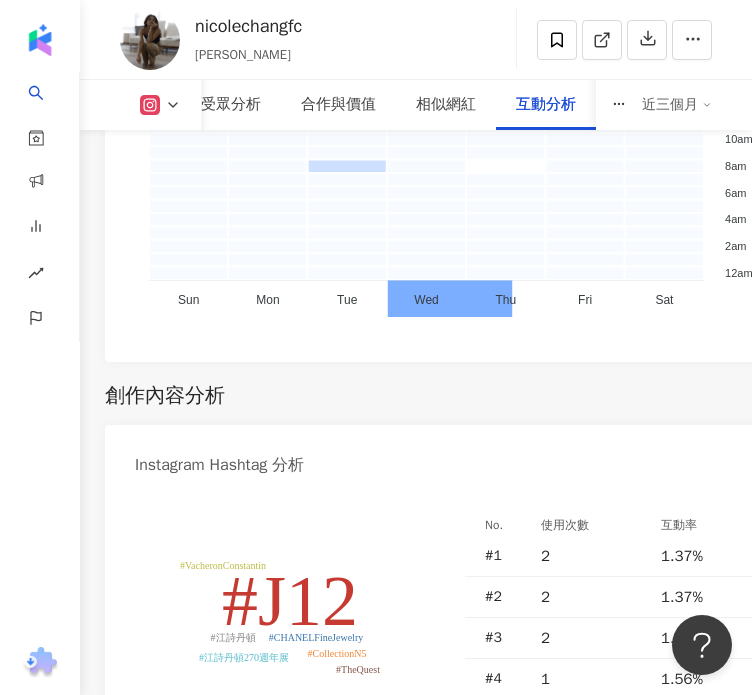 scroll, scrollTop: 8600, scrollLeft: 0, axis: vertical 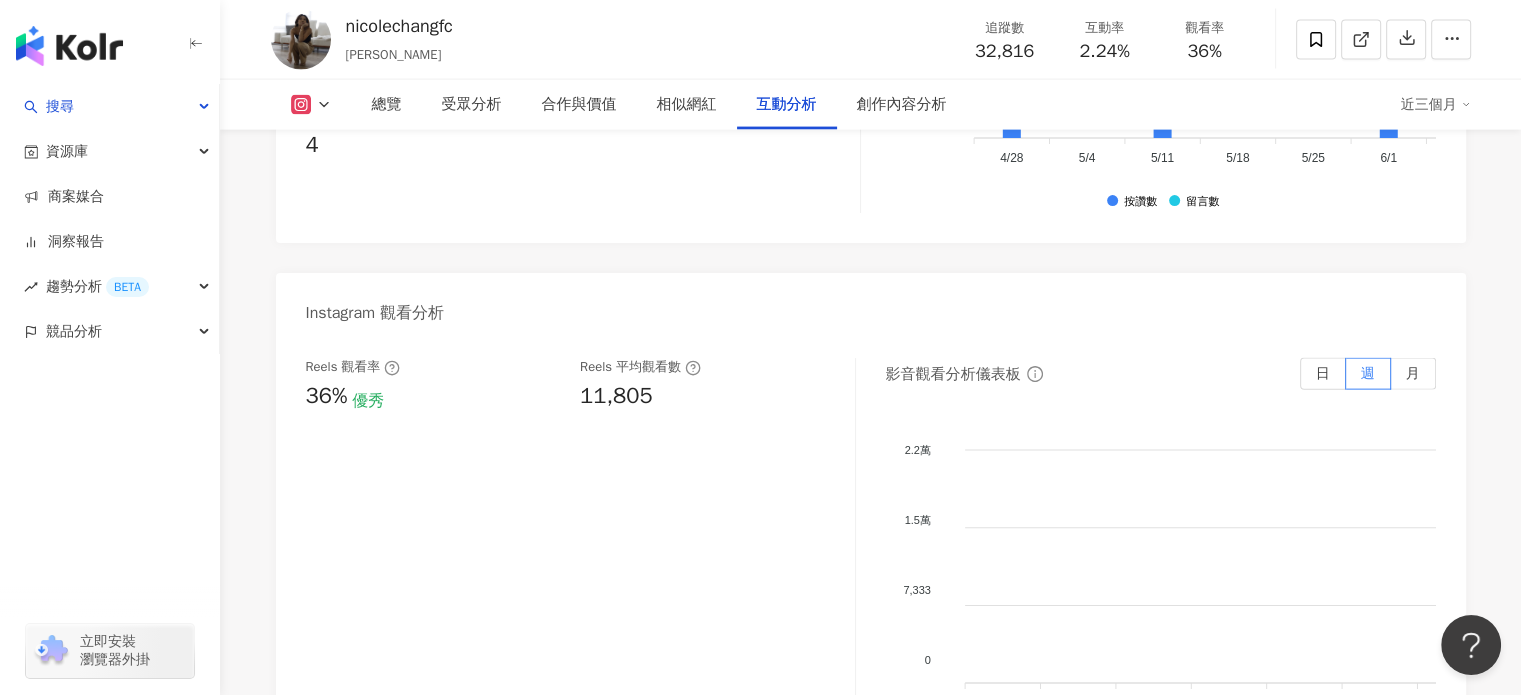 click on "Reels 觀看率   36% 優秀 Reels 平均觀看數   11,805" at bounding box center (581, 558) 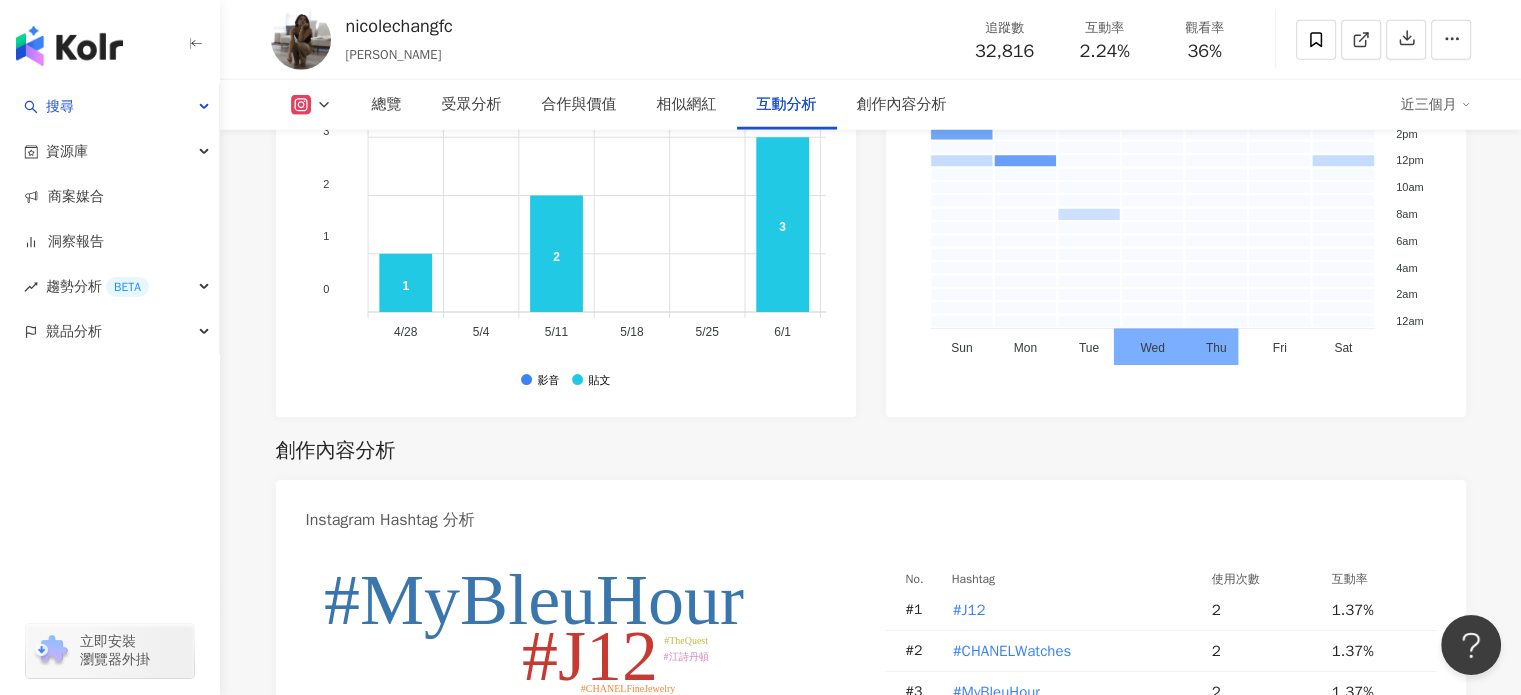 scroll, scrollTop: 5481, scrollLeft: 0, axis: vertical 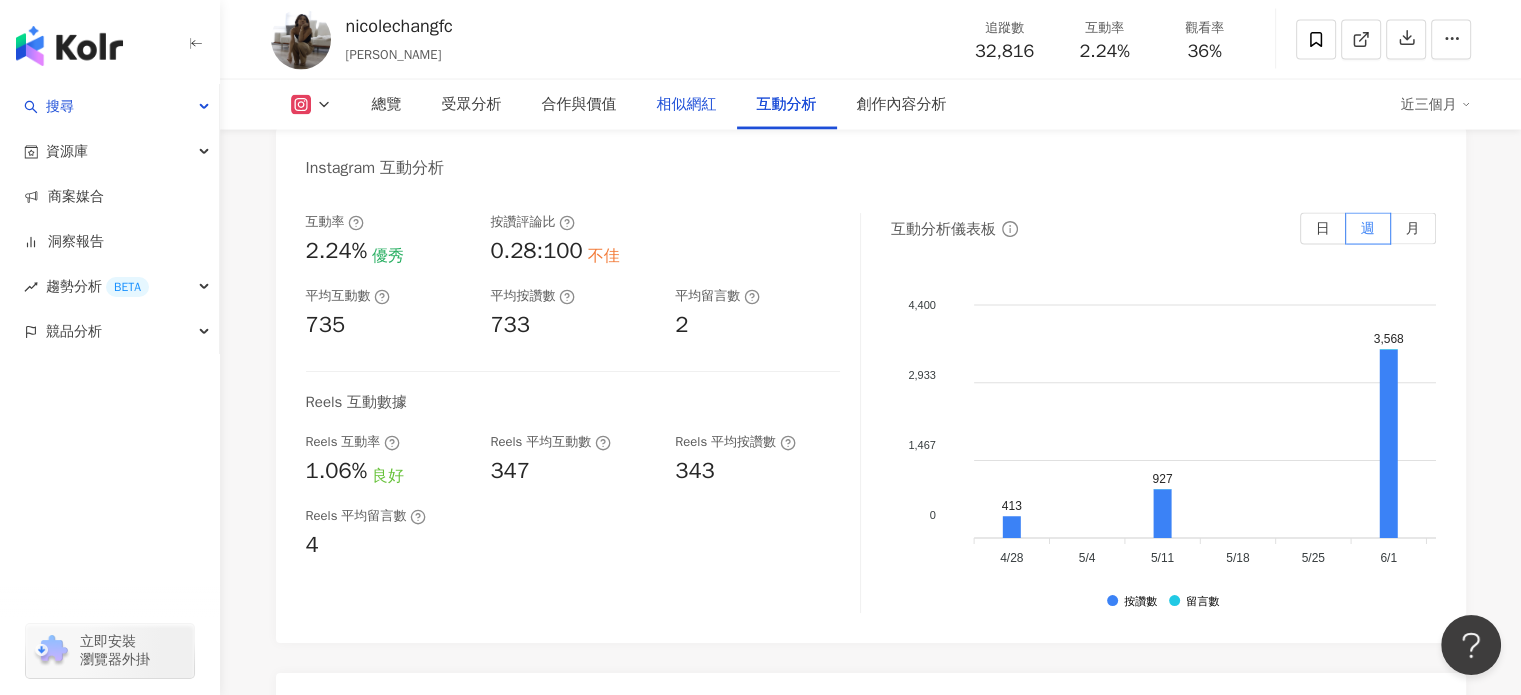 click on "相似網紅" at bounding box center [687, 105] 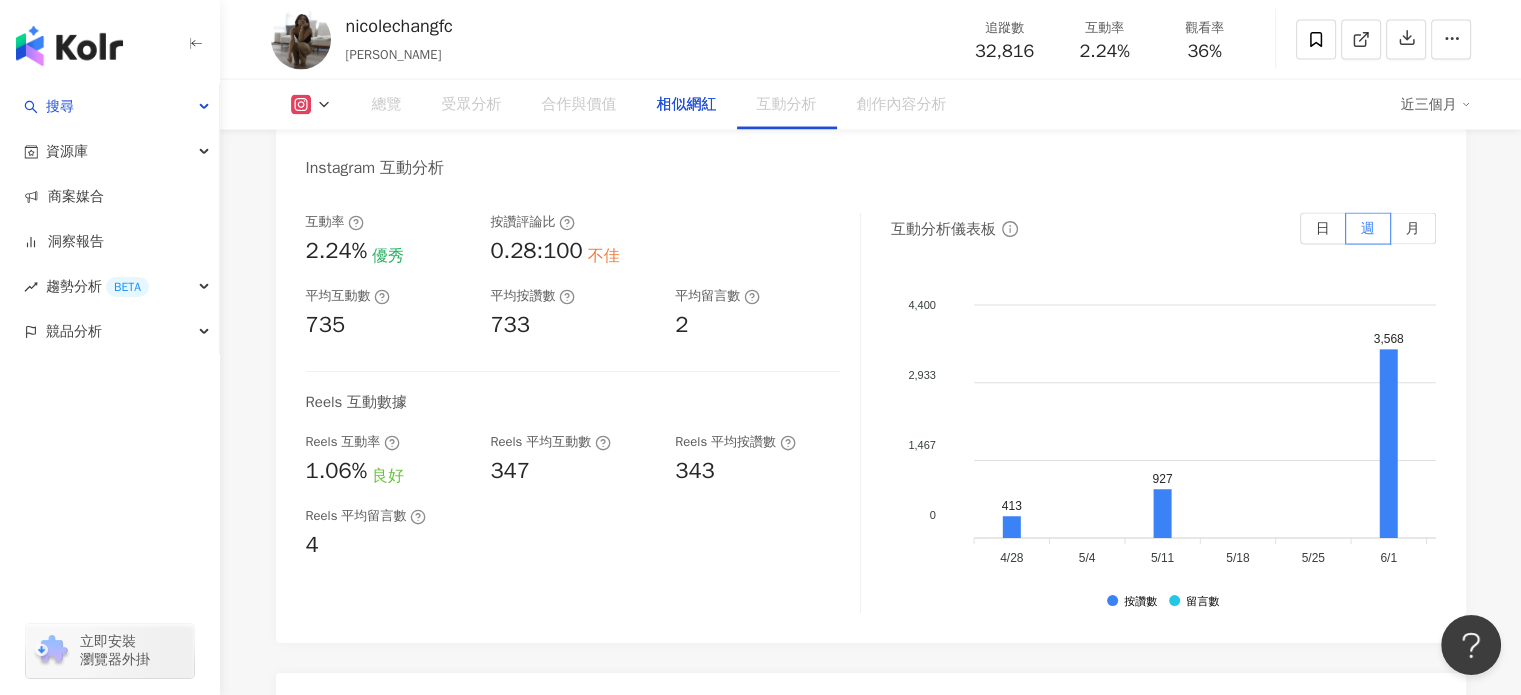 scroll, scrollTop: 3236, scrollLeft: 0, axis: vertical 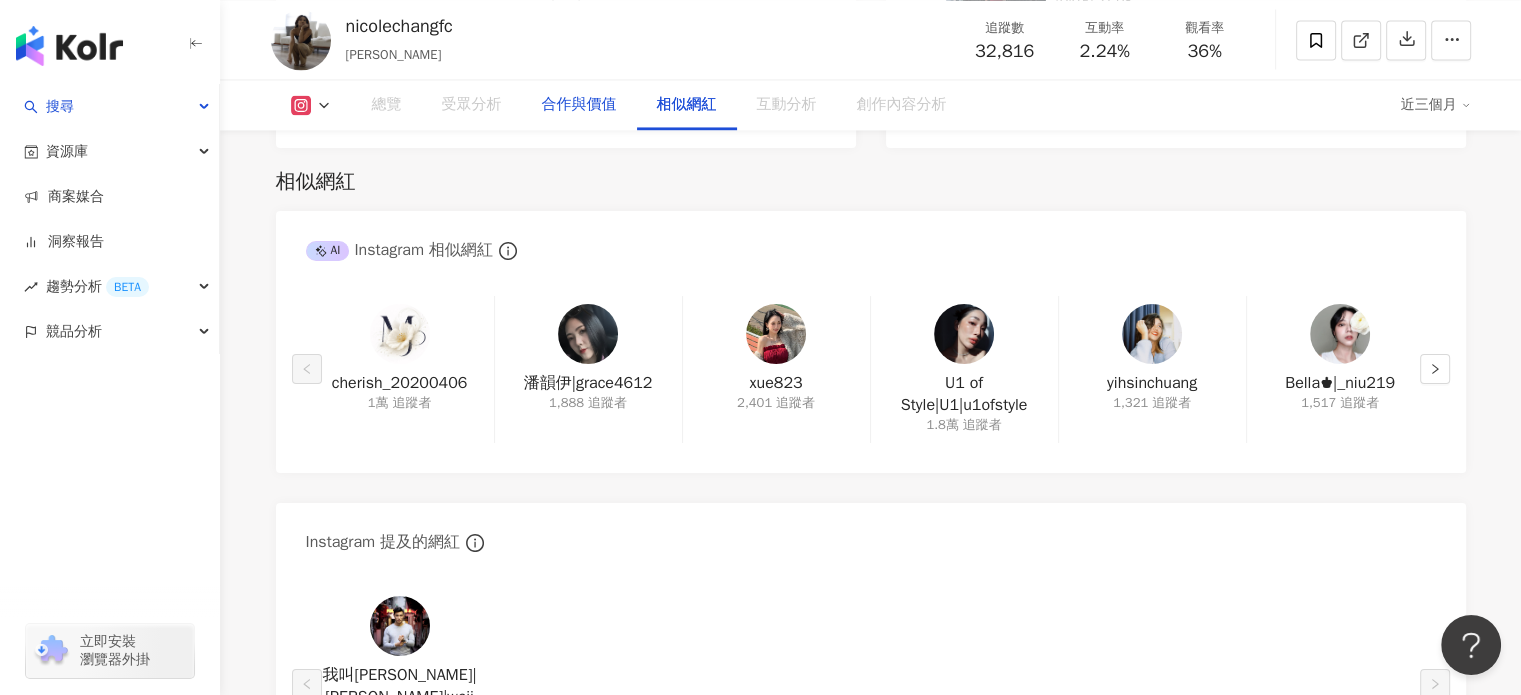 click on "合作與價值" at bounding box center [579, 105] 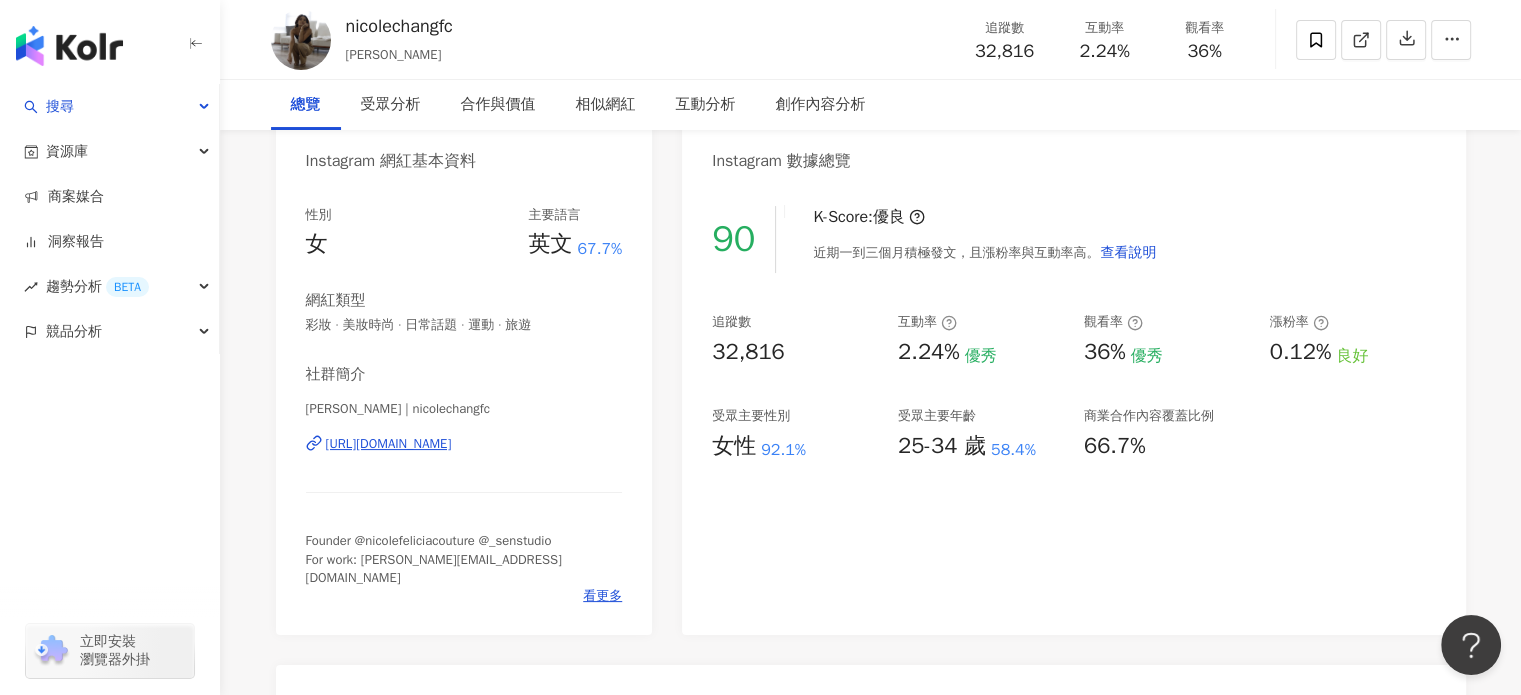 scroll, scrollTop: 0, scrollLeft: 0, axis: both 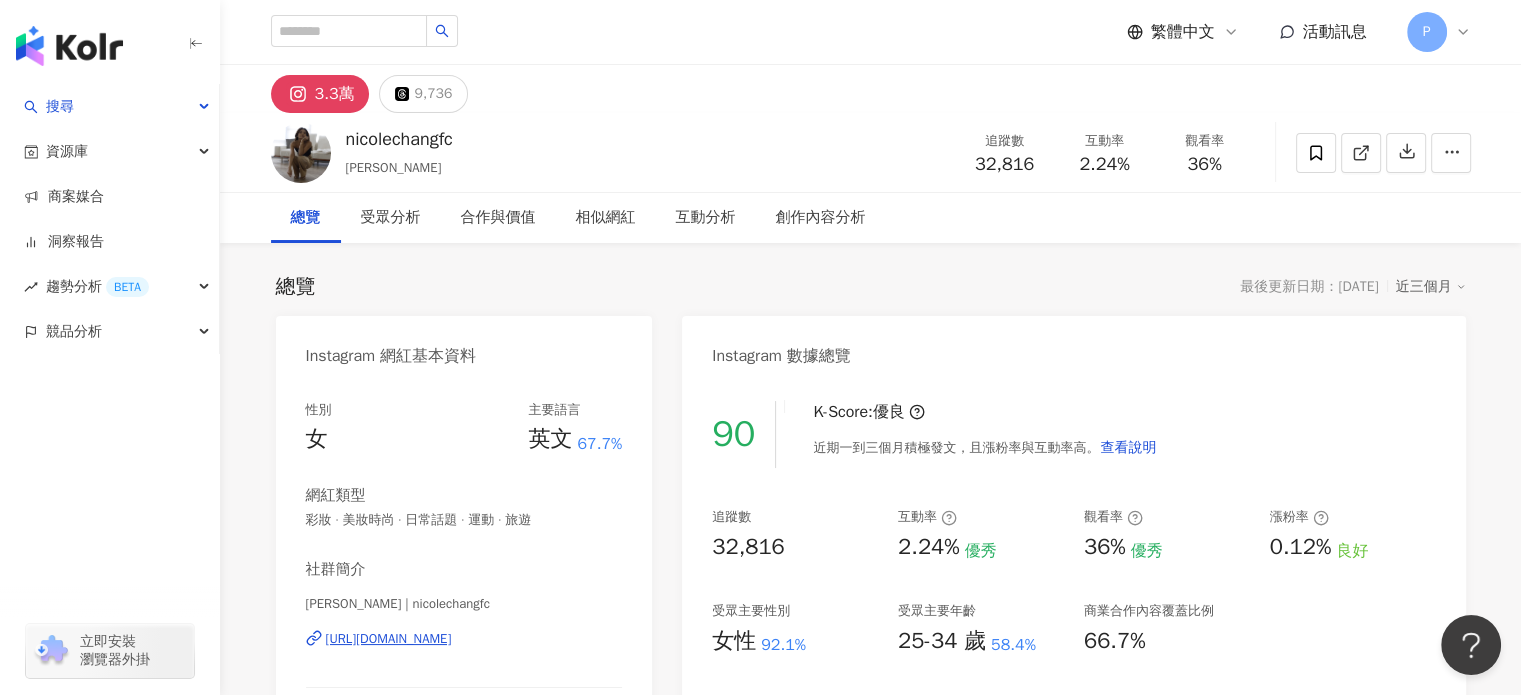 click on "https://www.instagram.com/nicolechangfc/" at bounding box center [389, 639] 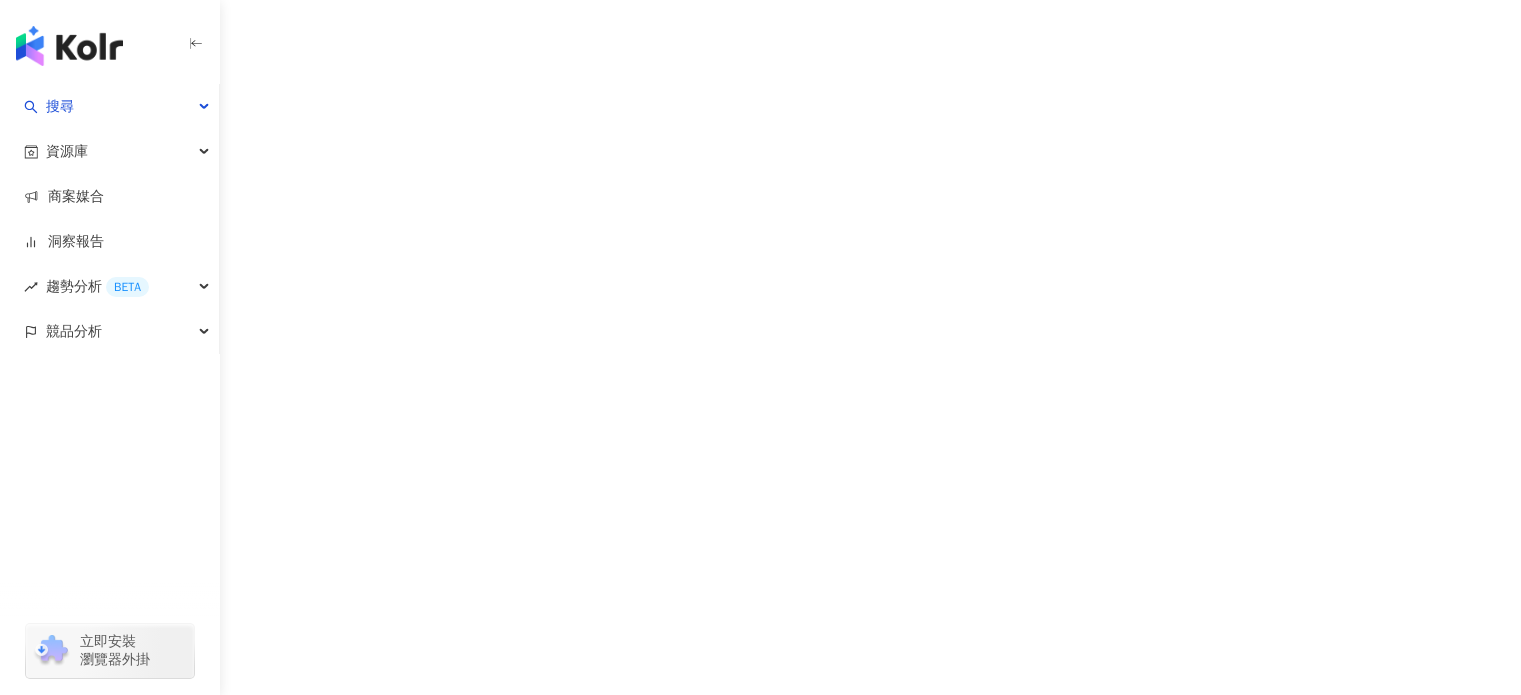 scroll, scrollTop: 0, scrollLeft: 0, axis: both 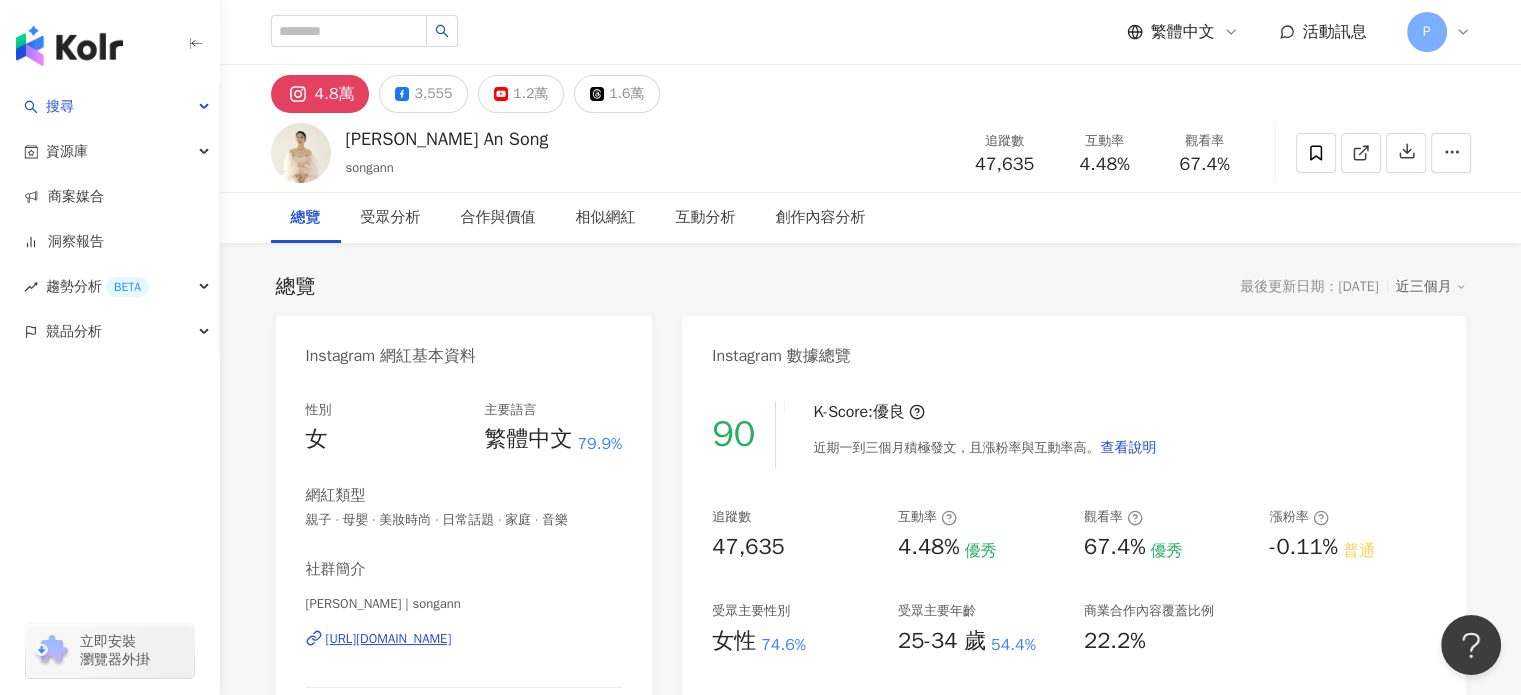 click on "90" at bounding box center (733, 434) 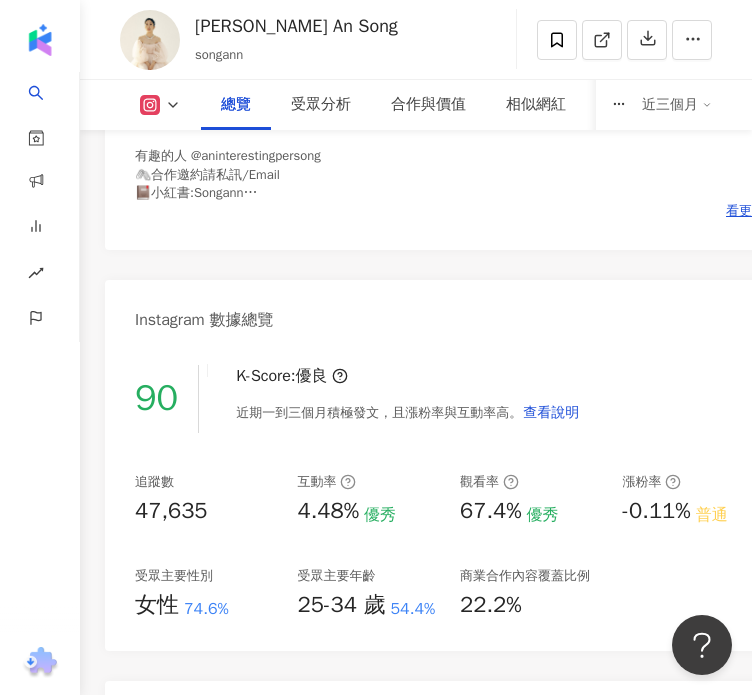 scroll, scrollTop: 600, scrollLeft: 0, axis: vertical 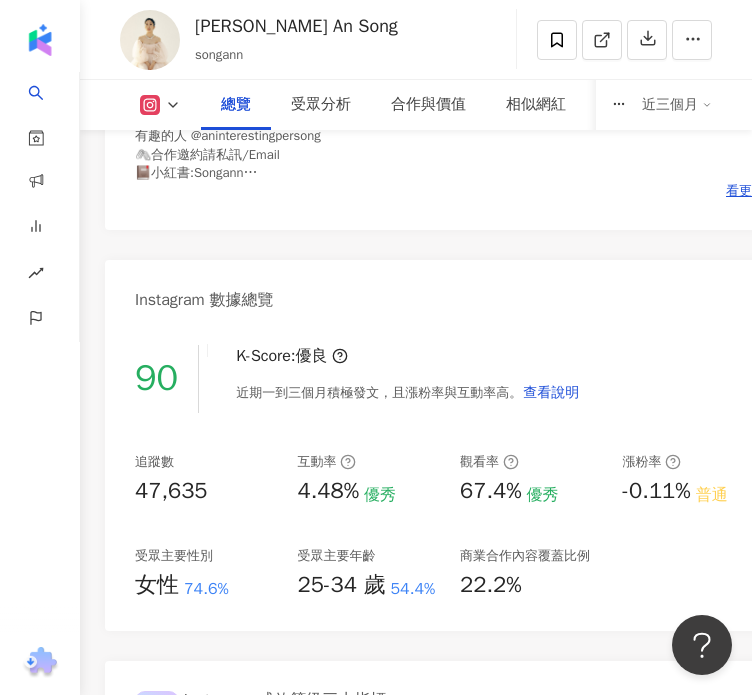 click on "Instagram 數據總覽" at bounding box center [450, 292] 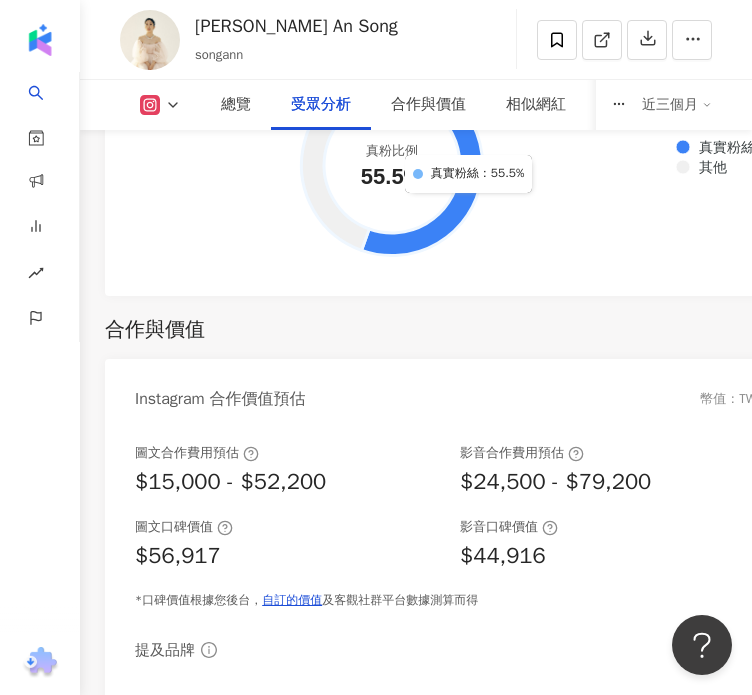 scroll, scrollTop: 4000, scrollLeft: 0, axis: vertical 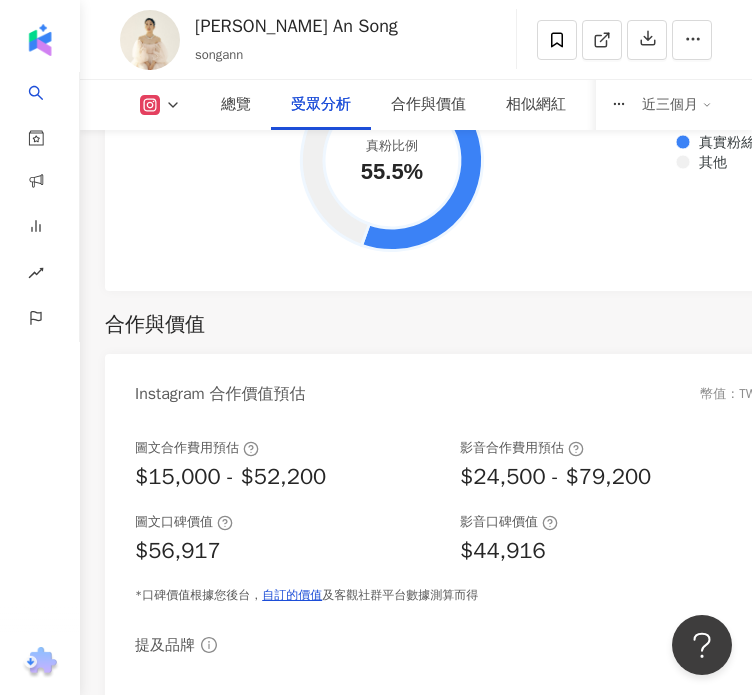 click on "Instagram 合作價值預估 幣值：TWD 圖文合作費用預估   $15,000 - $52,200 影音合作費用預估   $24,500 - $79,200 圖文口碑價值   $56,917 影音口碑價值   $44,916 *口碑價值根據您後台， 自訂的價值 及客觀社群平台數據測算而得 提及品牌 無資料" at bounding box center [450, 599] 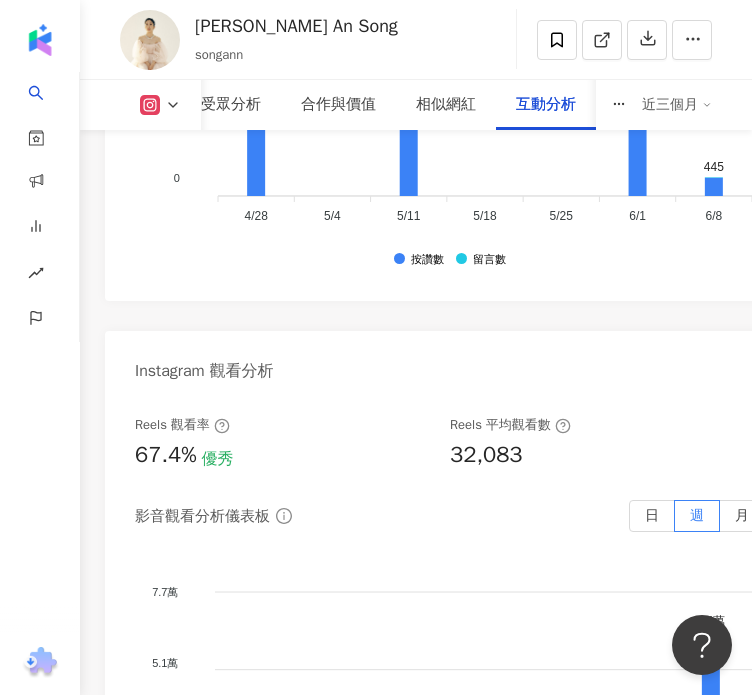 scroll, scrollTop: 6900, scrollLeft: 0, axis: vertical 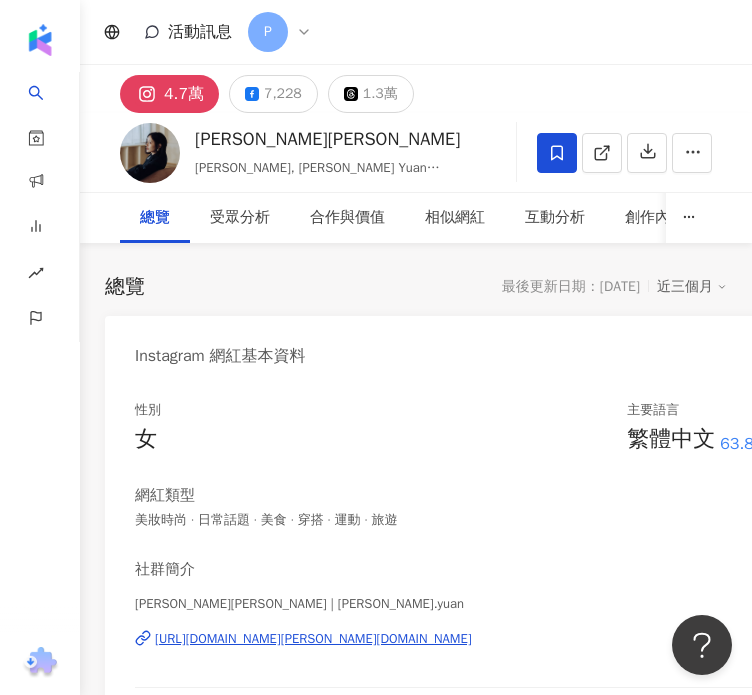 click on "Instagram 網紅基本資料" at bounding box center [450, 348] 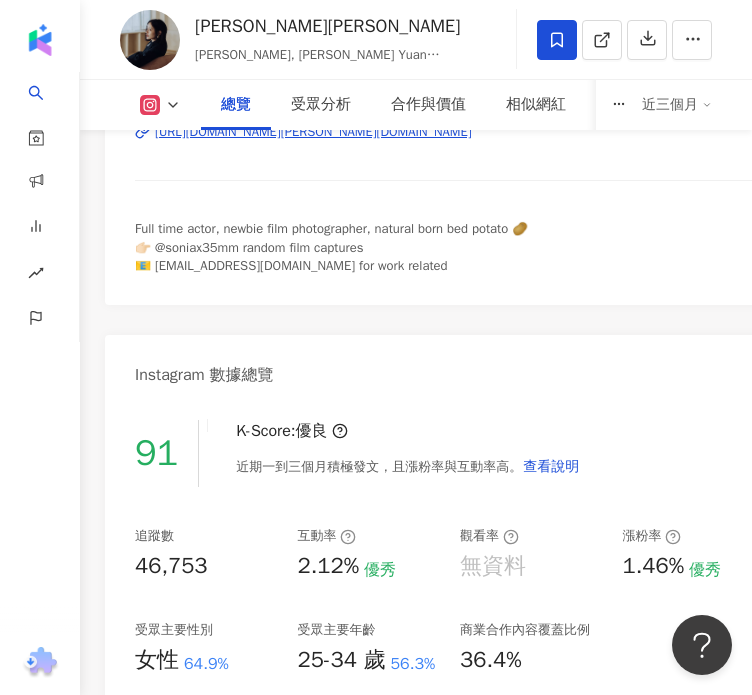 scroll, scrollTop: 400, scrollLeft: 0, axis: vertical 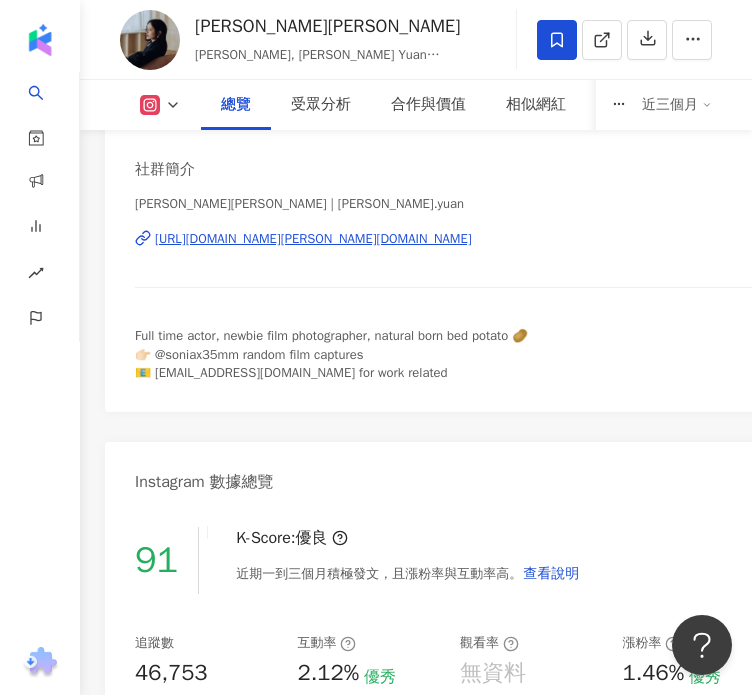 click on "[URL][DOMAIN_NAME][PERSON_NAME][DOMAIN_NAME]" at bounding box center [313, 239] 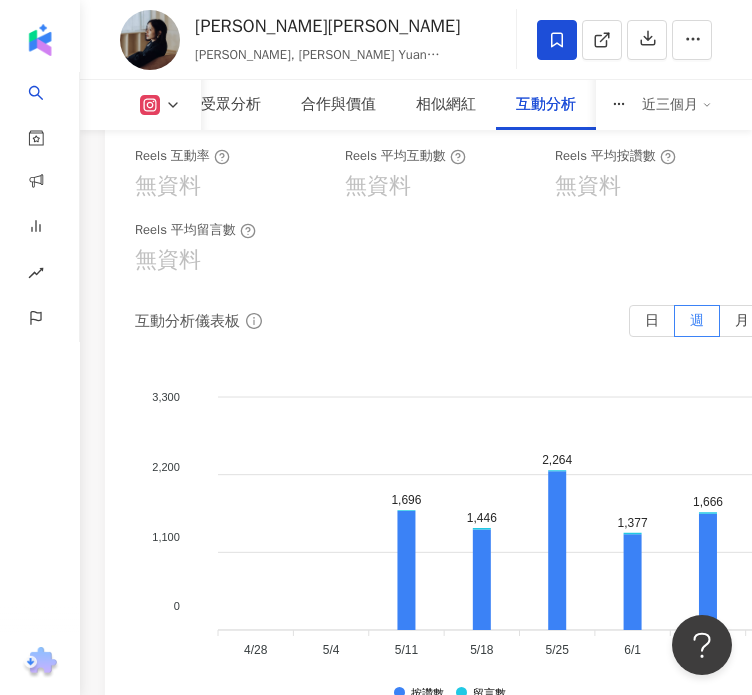 scroll, scrollTop: 6300, scrollLeft: 0, axis: vertical 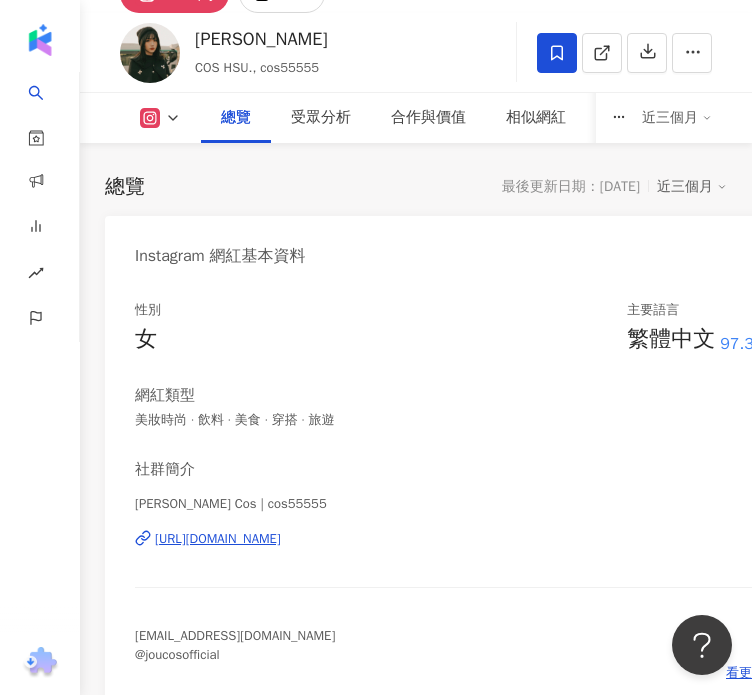click on "[URL][DOMAIN_NAME]" at bounding box center [218, 539] 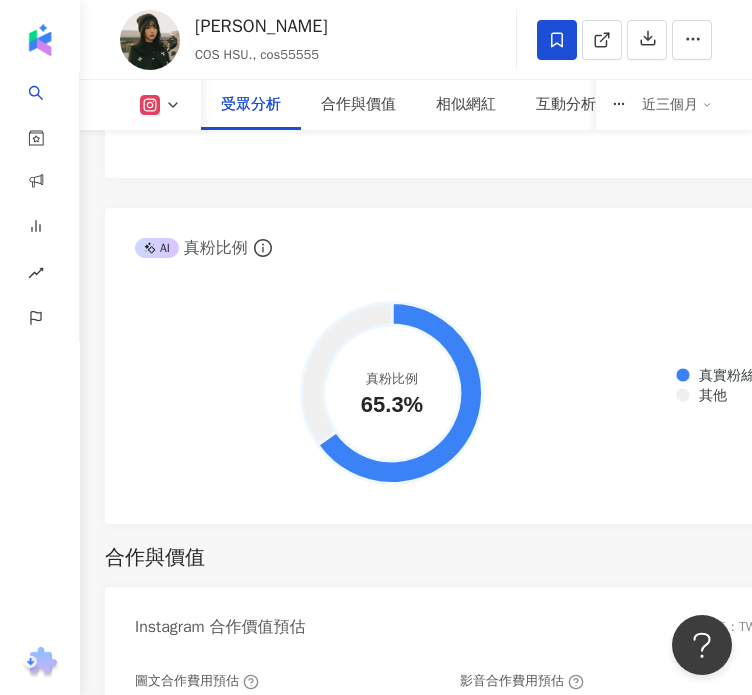 scroll, scrollTop: 3771, scrollLeft: 0, axis: vertical 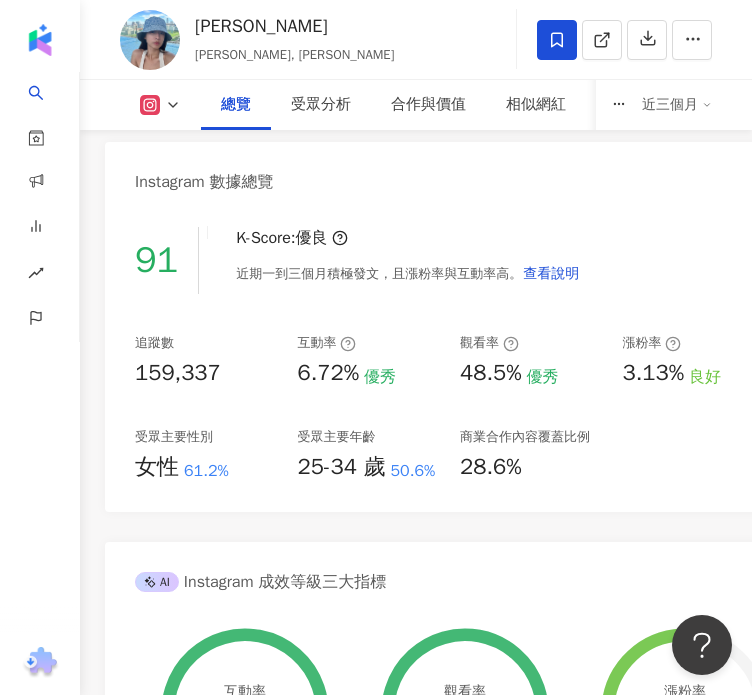 click on "25-34 歲" at bounding box center [342, 467] 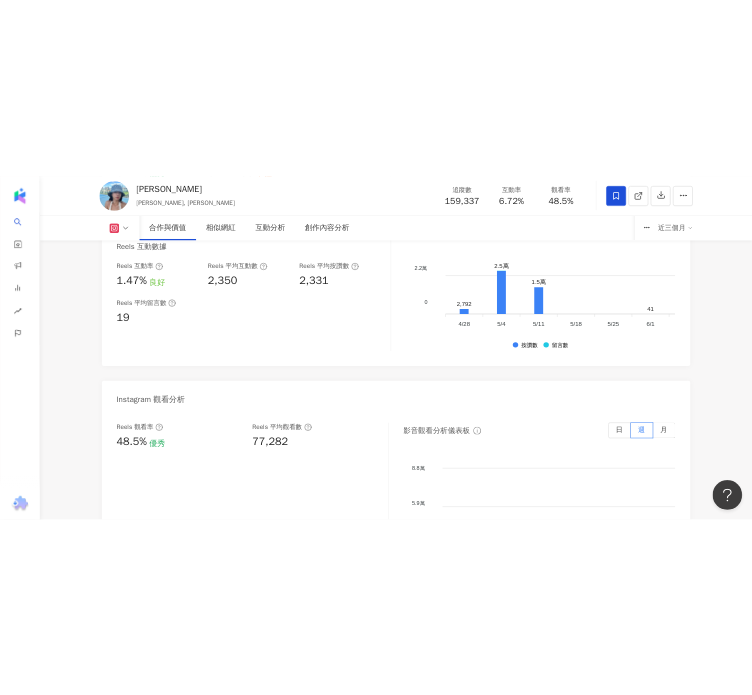 scroll, scrollTop: 3808, scrollLeft: 0, axis: vertical 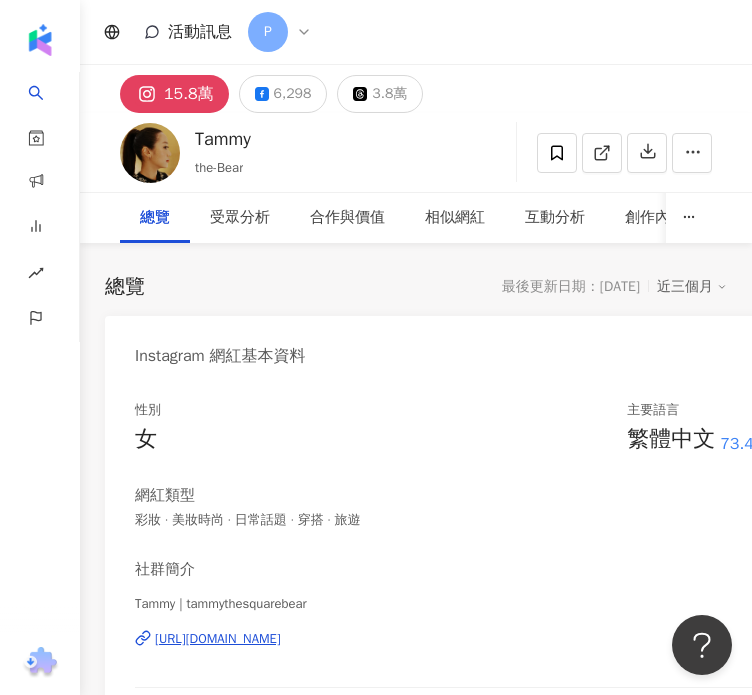 click on "性別   女 主要語言   繁體中文 73.4%" at bounding box center (450, 428) 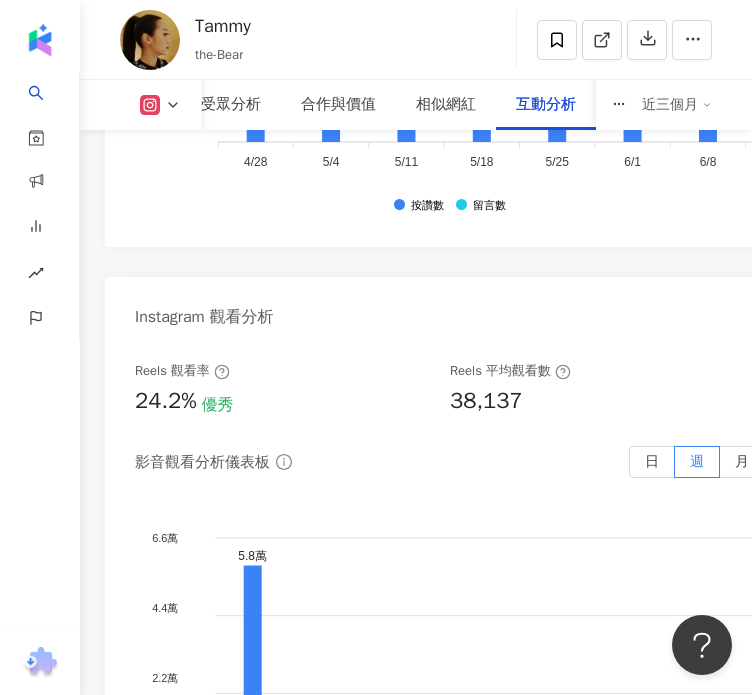 scroll, scrollTop: 7000, scrollLeft: 0, axis: vertical 